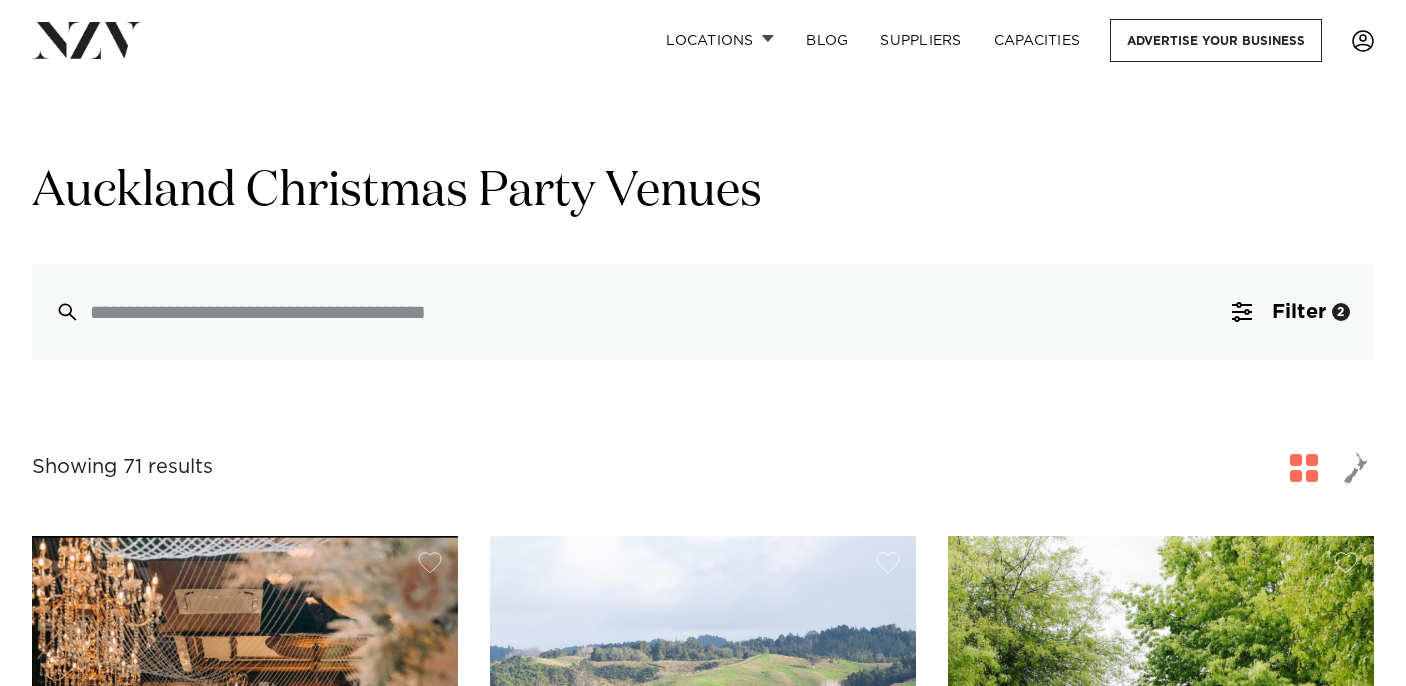 scroll, scrollTop: 348, scrollLeft: 0, axis: vertical 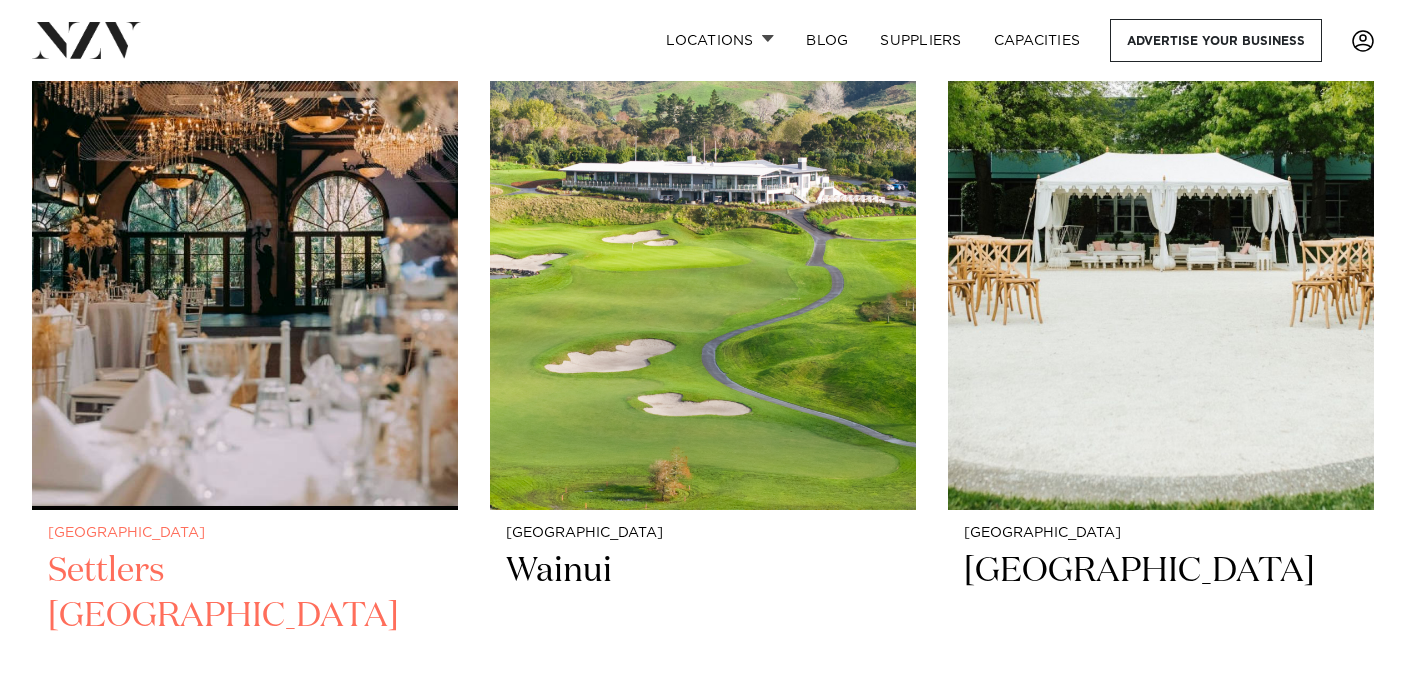 click at bounding box center (245, 224) 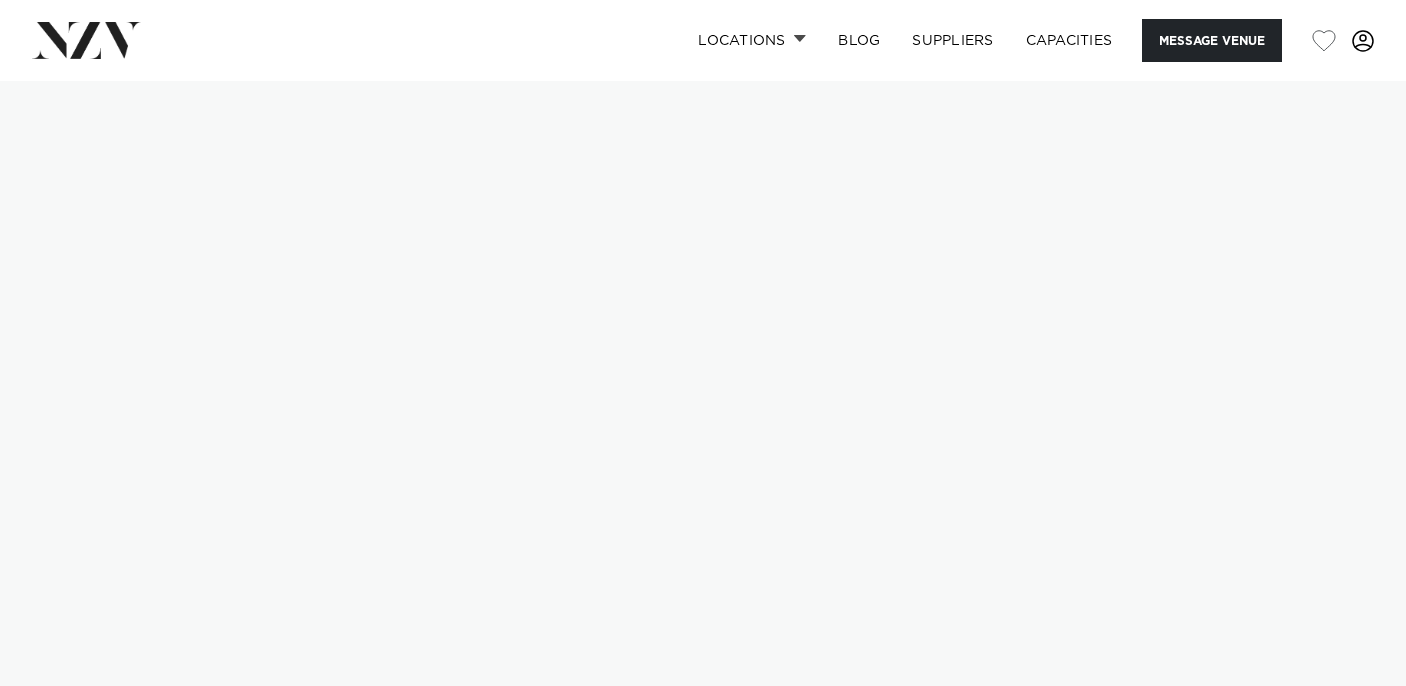 scroll, scrollTop: 0, scrollLeft: 0, axis: both 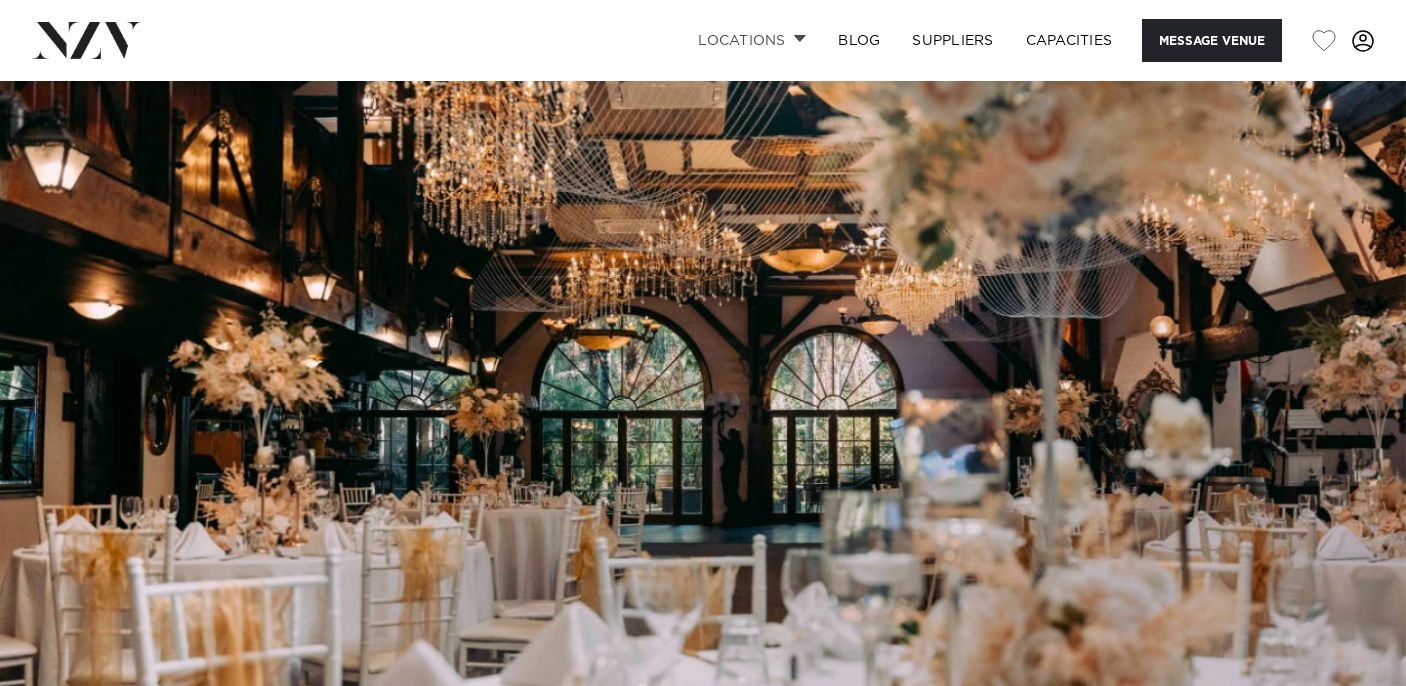 click at bounding box center [800, 38] 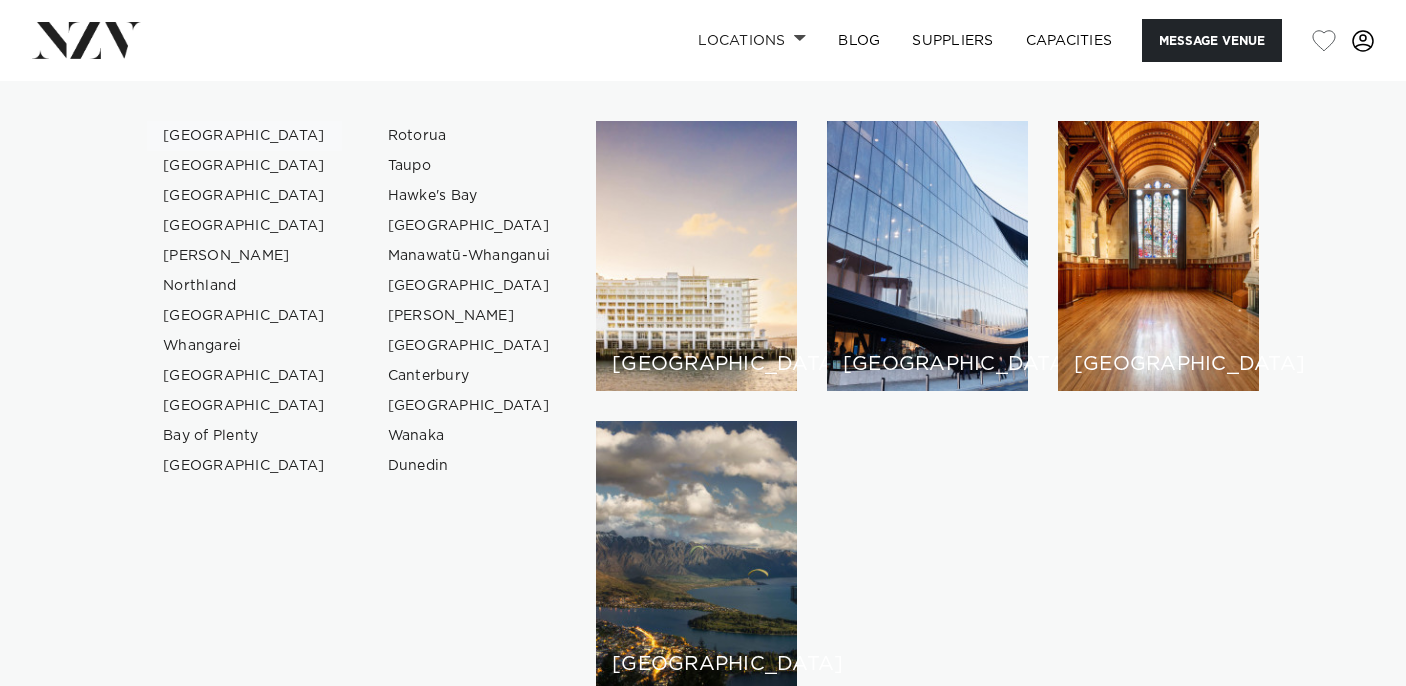 click on "[GEOGRAPHIC_DATA]" at bounding box center (244, 136) 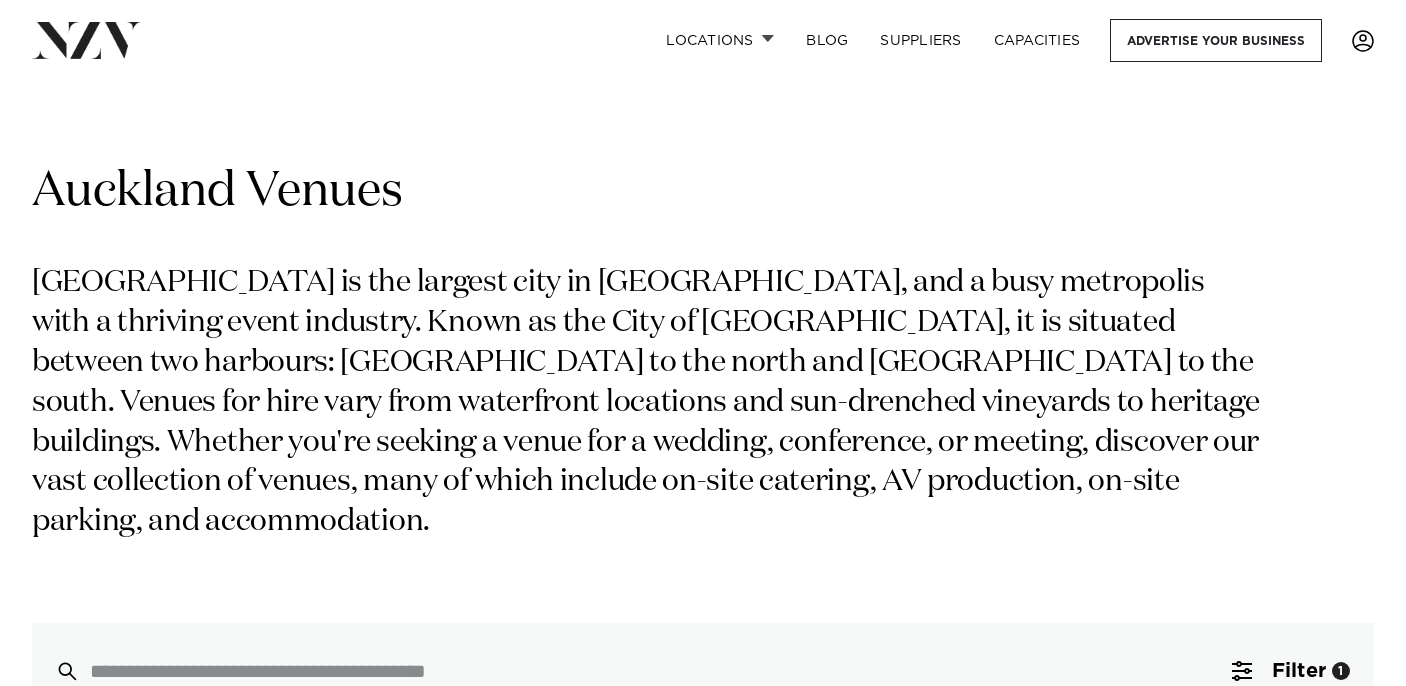 scroll, scrollTop: 0, scrollLeft: 0, axis: both 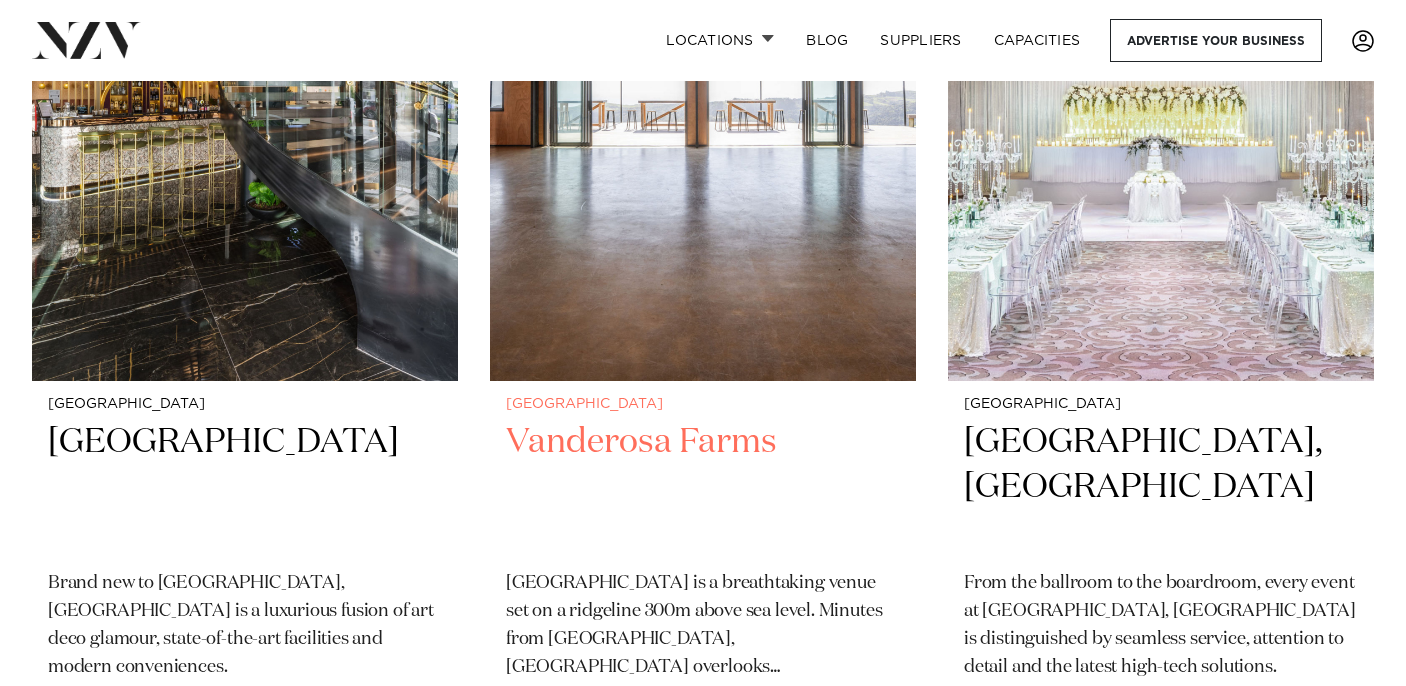 click at bounding box center (703, 95) 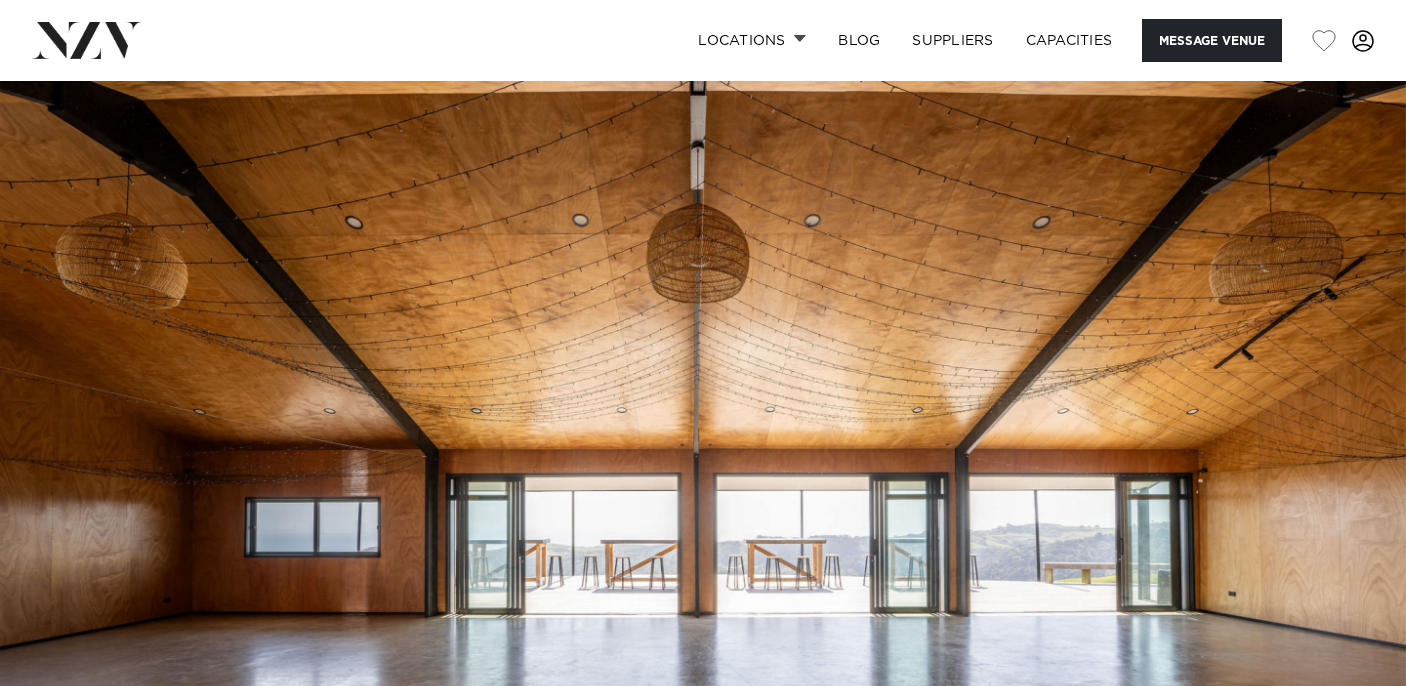 scroll, scrollTop: 0, scrollLeft: 0, axis: both 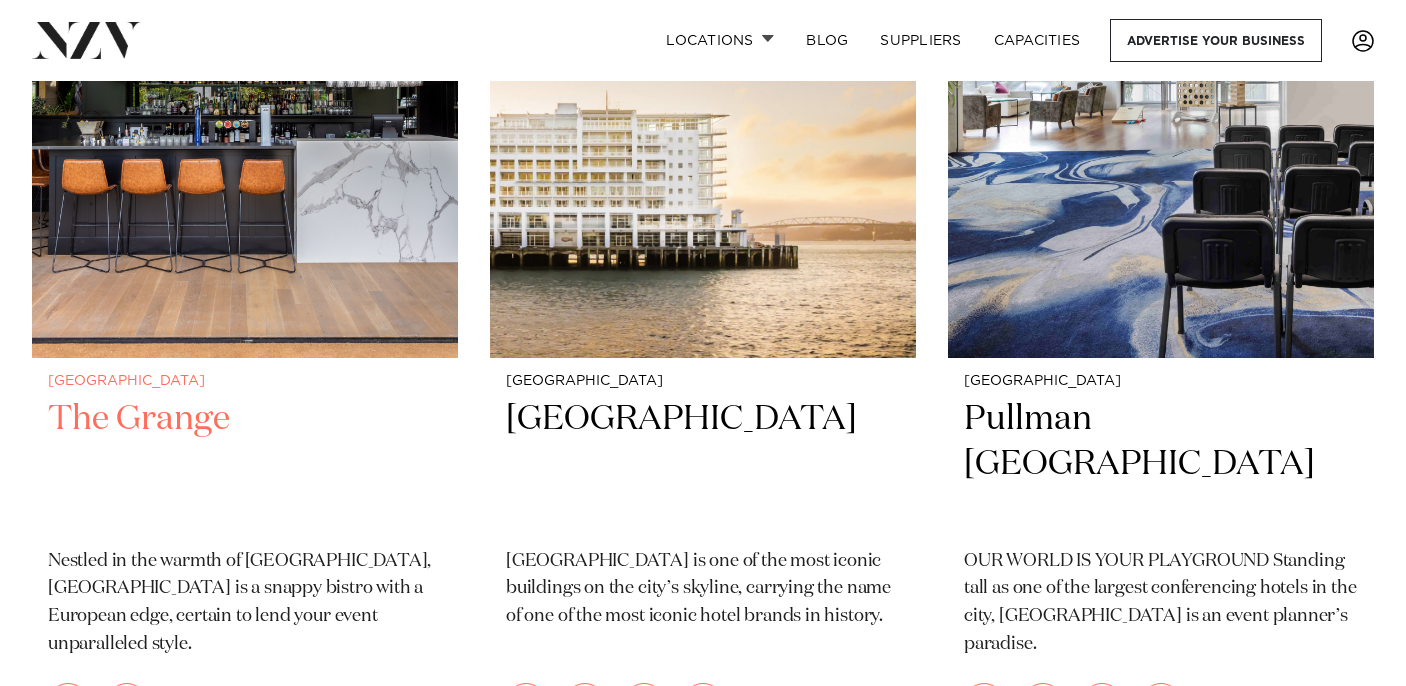 click at bounding box center (245, 72) 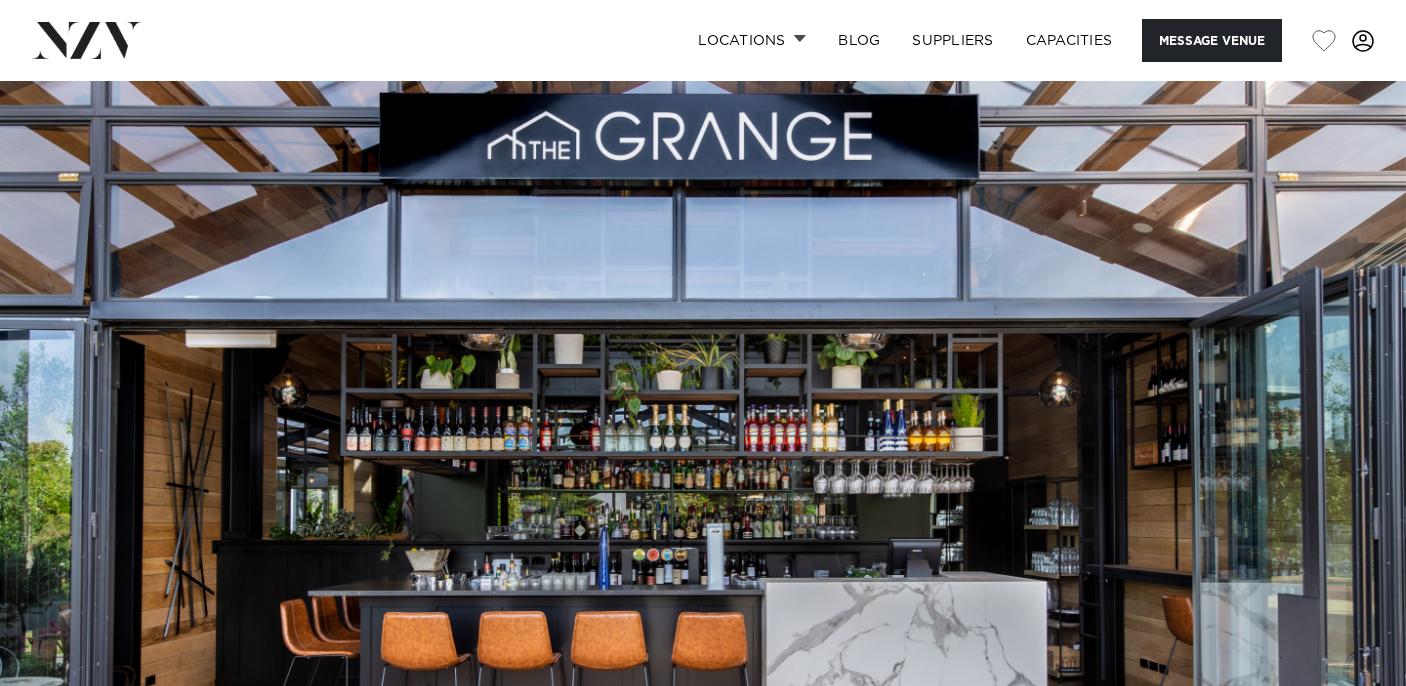 scroll, scrollTop: 0, scrollLeft: 0, axis: both 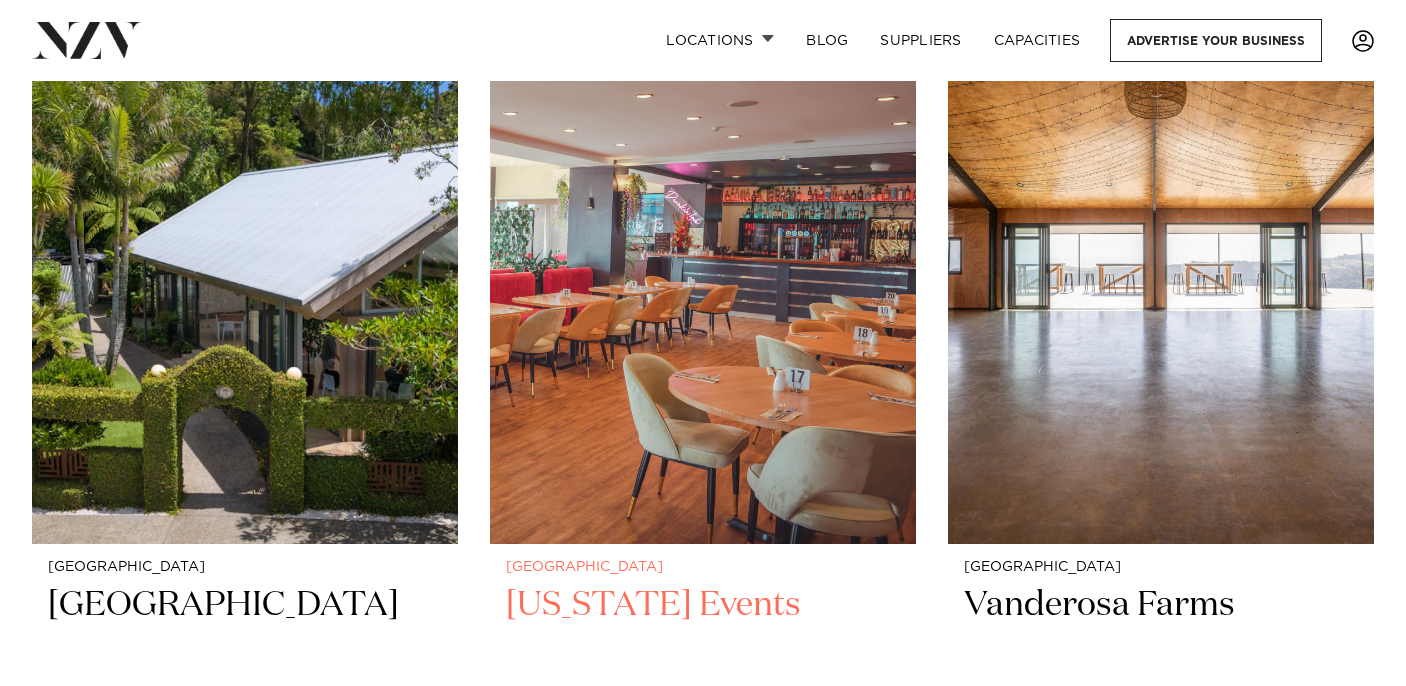 click at bounding box center [703, 258] 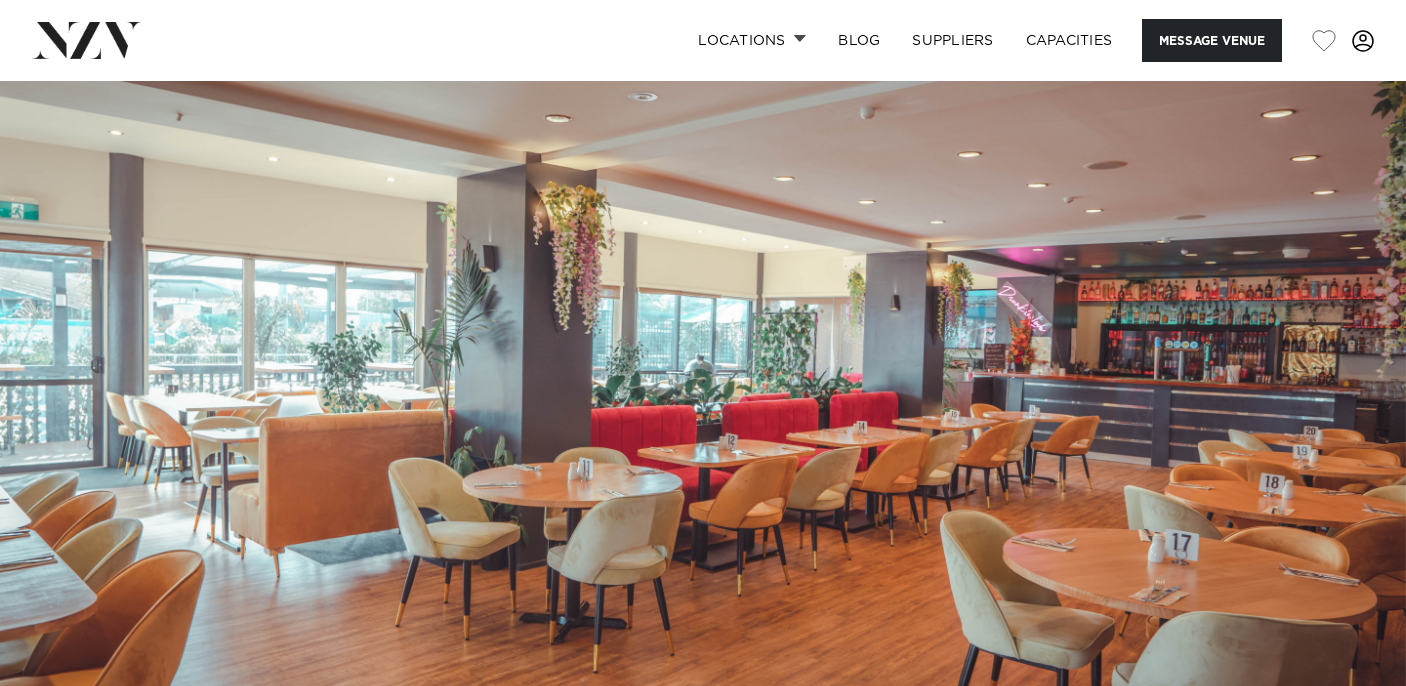 scroll, scrollTop: 0, scrollLeft: 0, axis: both 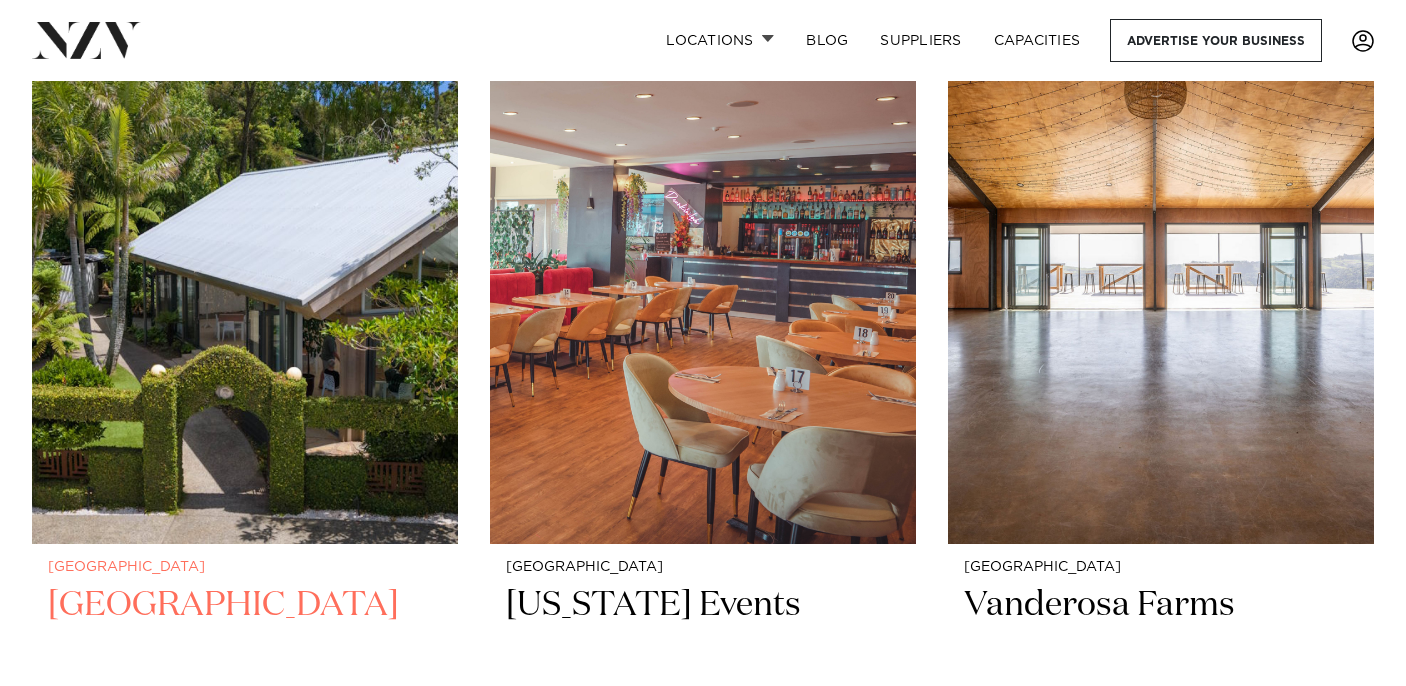 click at bounding box center (245, 258) 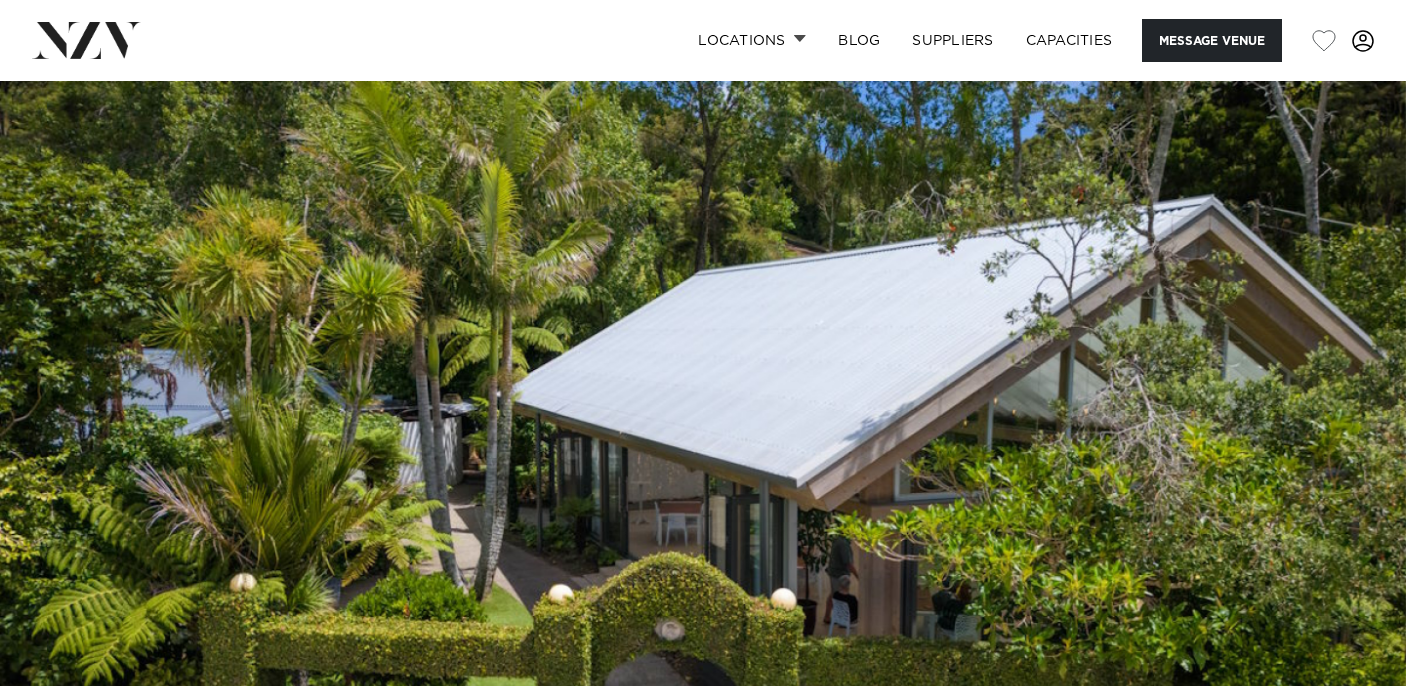 scroll, scrollTop: 0, scrollLeft: 0, axis: both 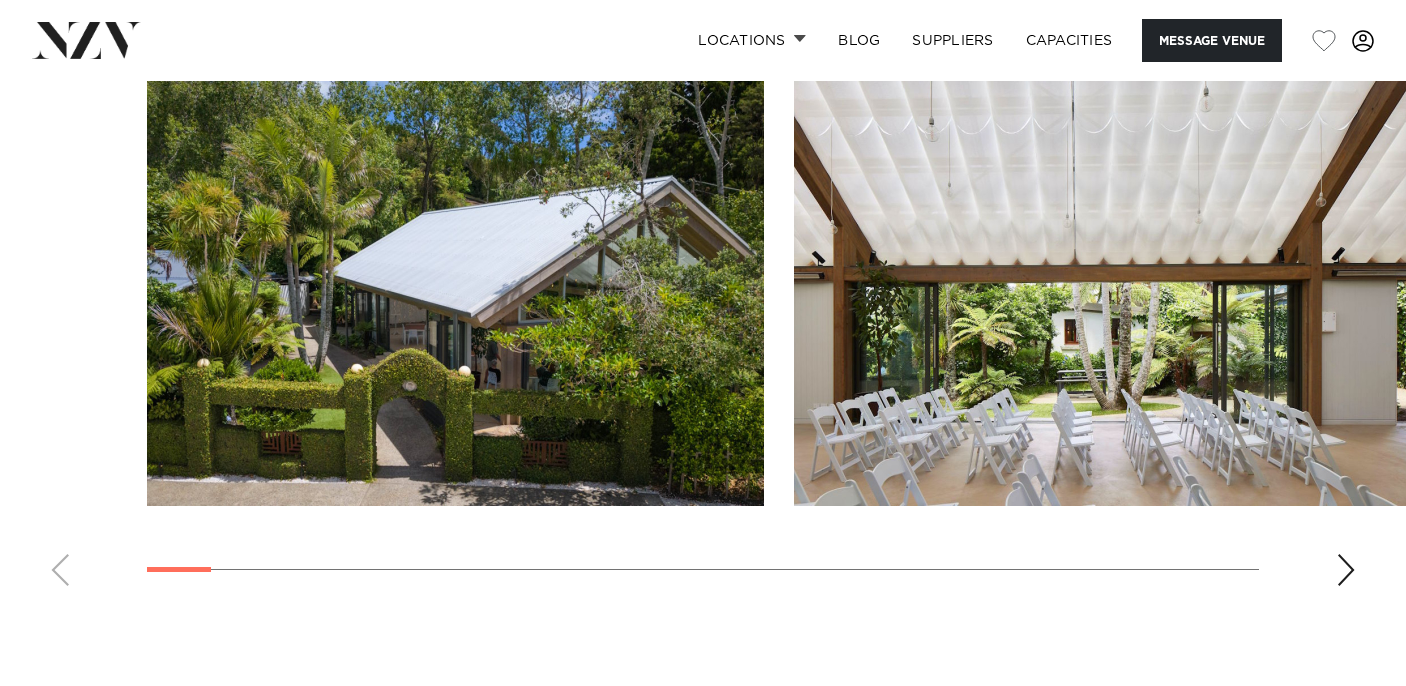 click at bounding box center (1346, 570) 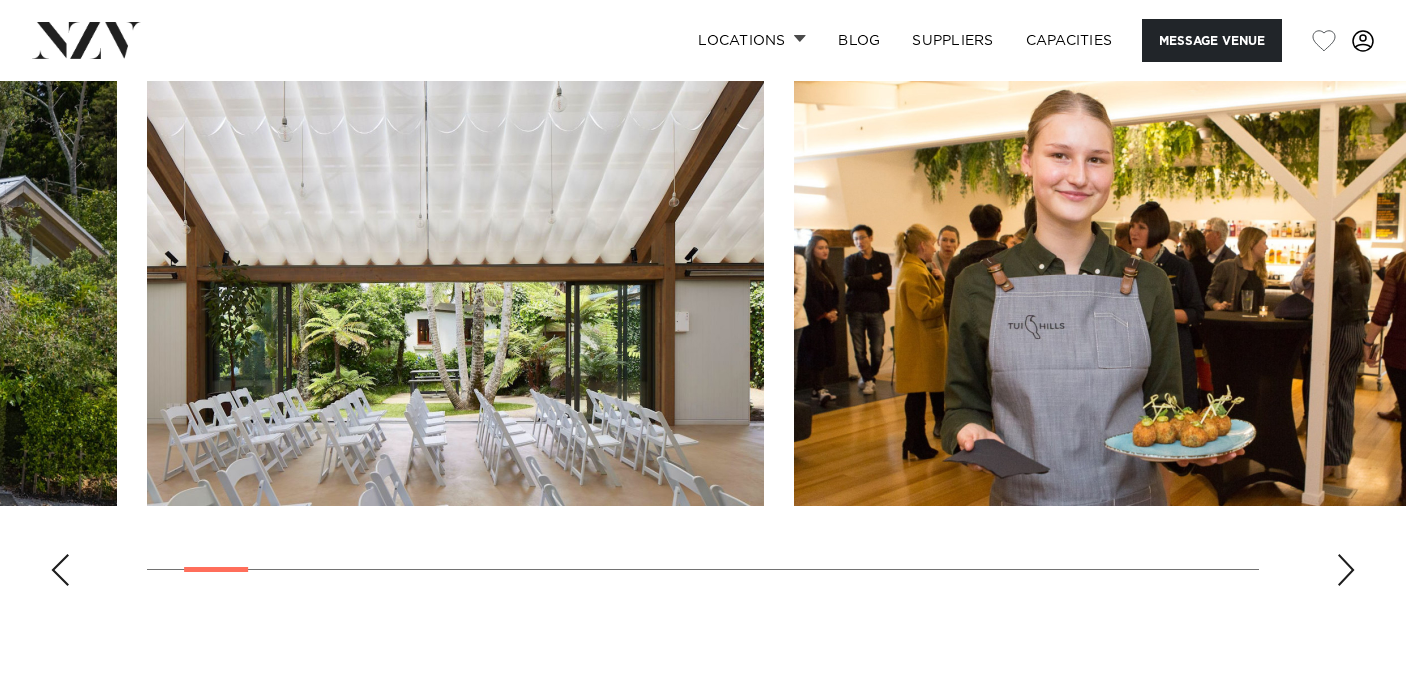 click at bounding box center (1346, 570) 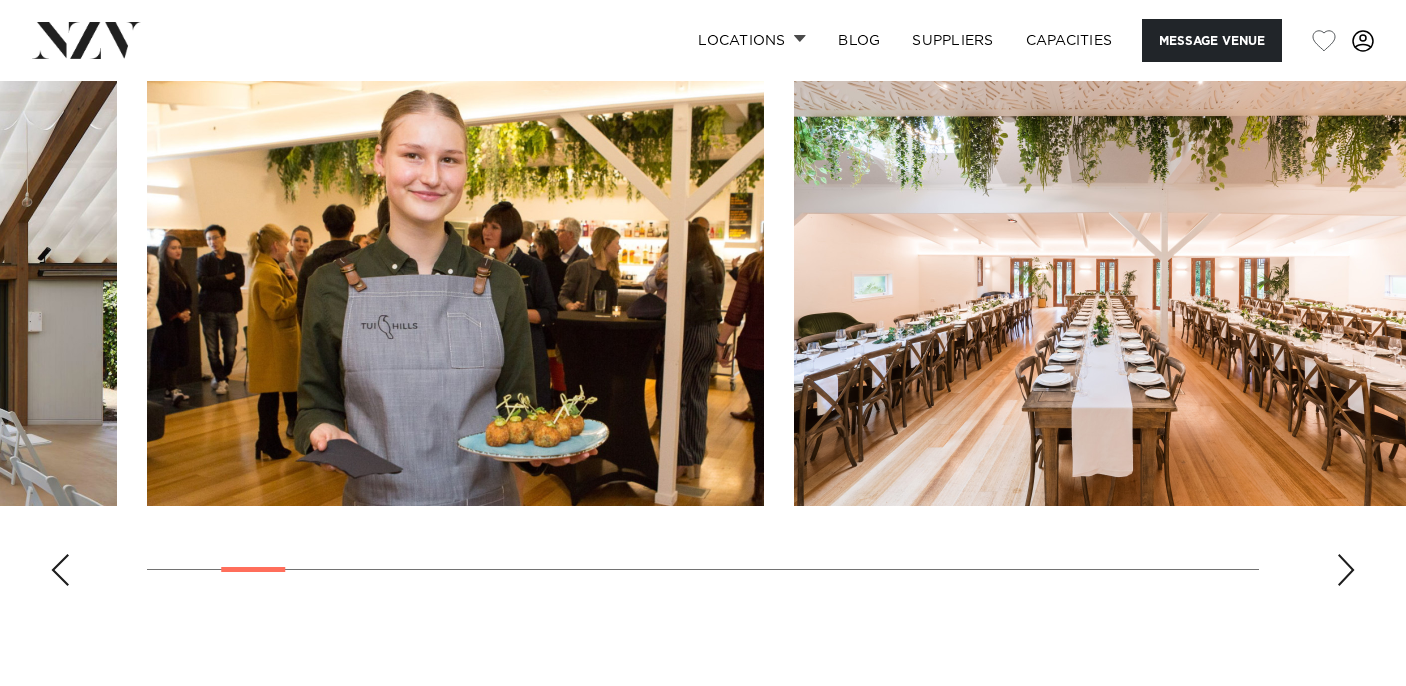 click at bounding box center [1346, 570] 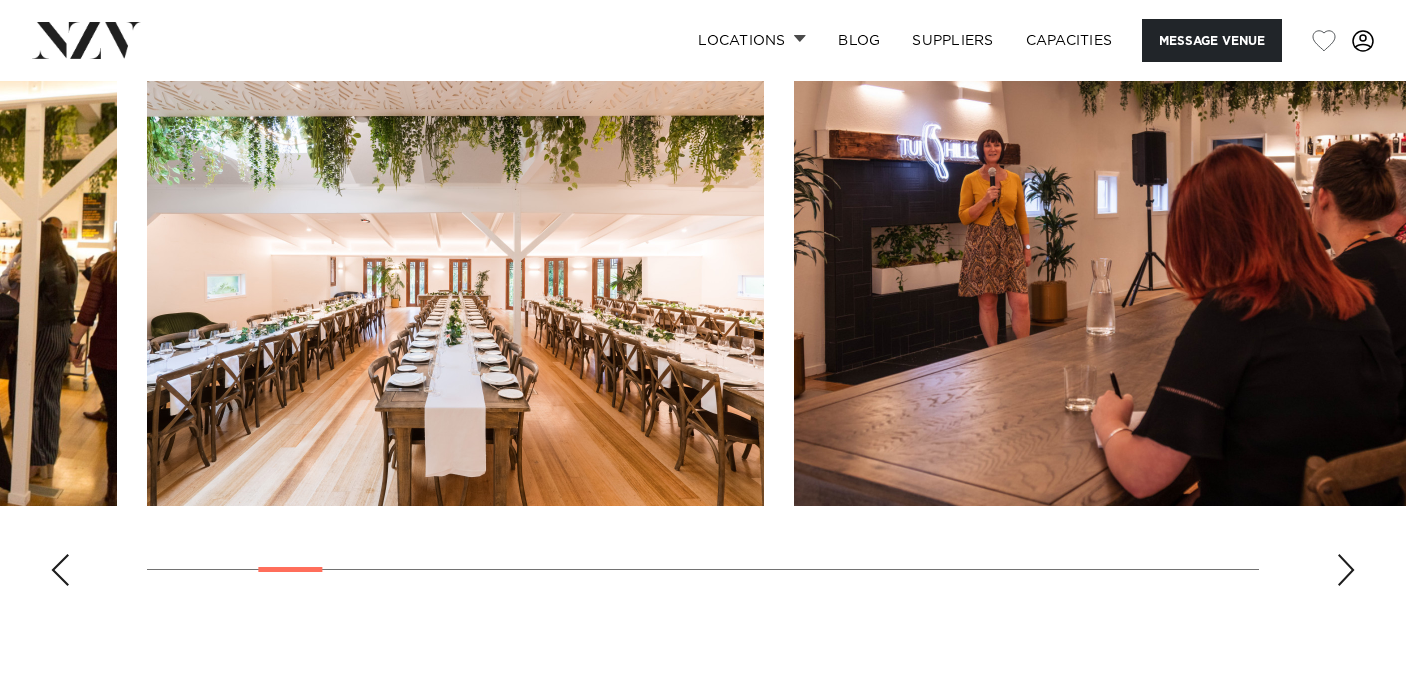 click at bounding box center [1346, 570] 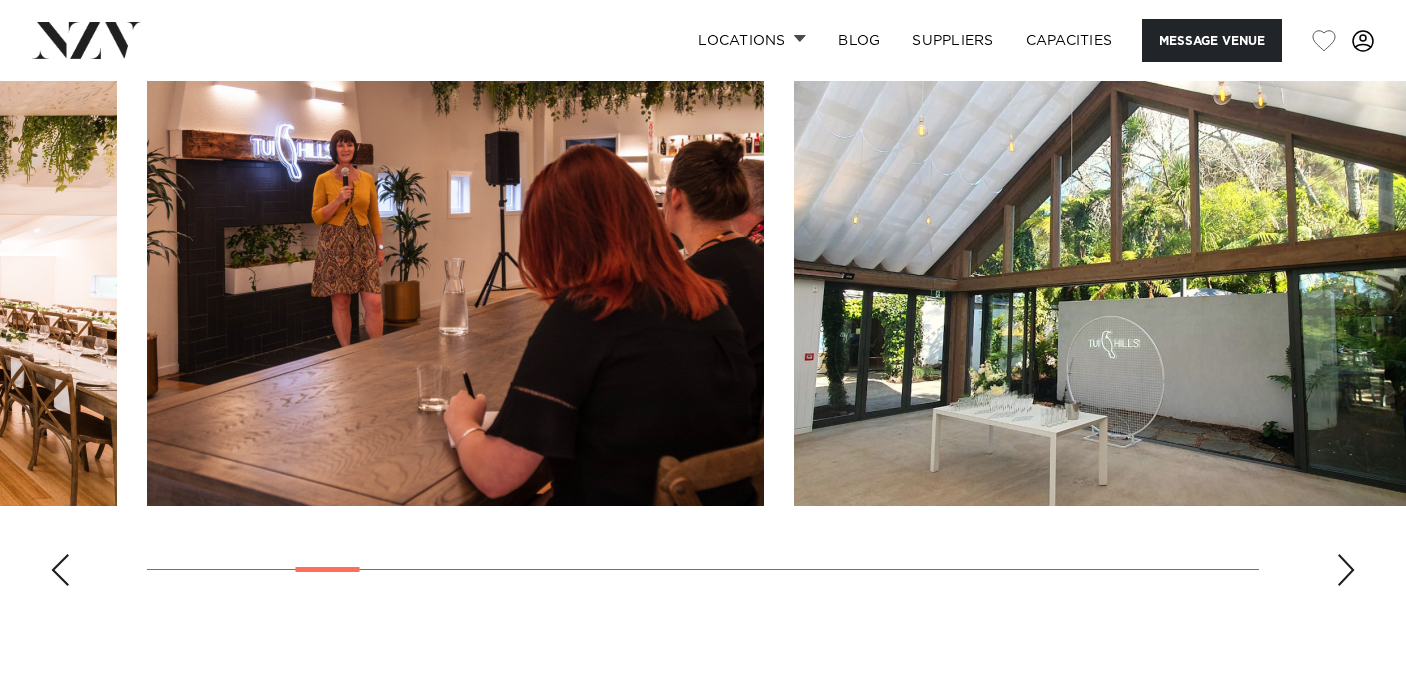 click at bounding box center (1346, 570) 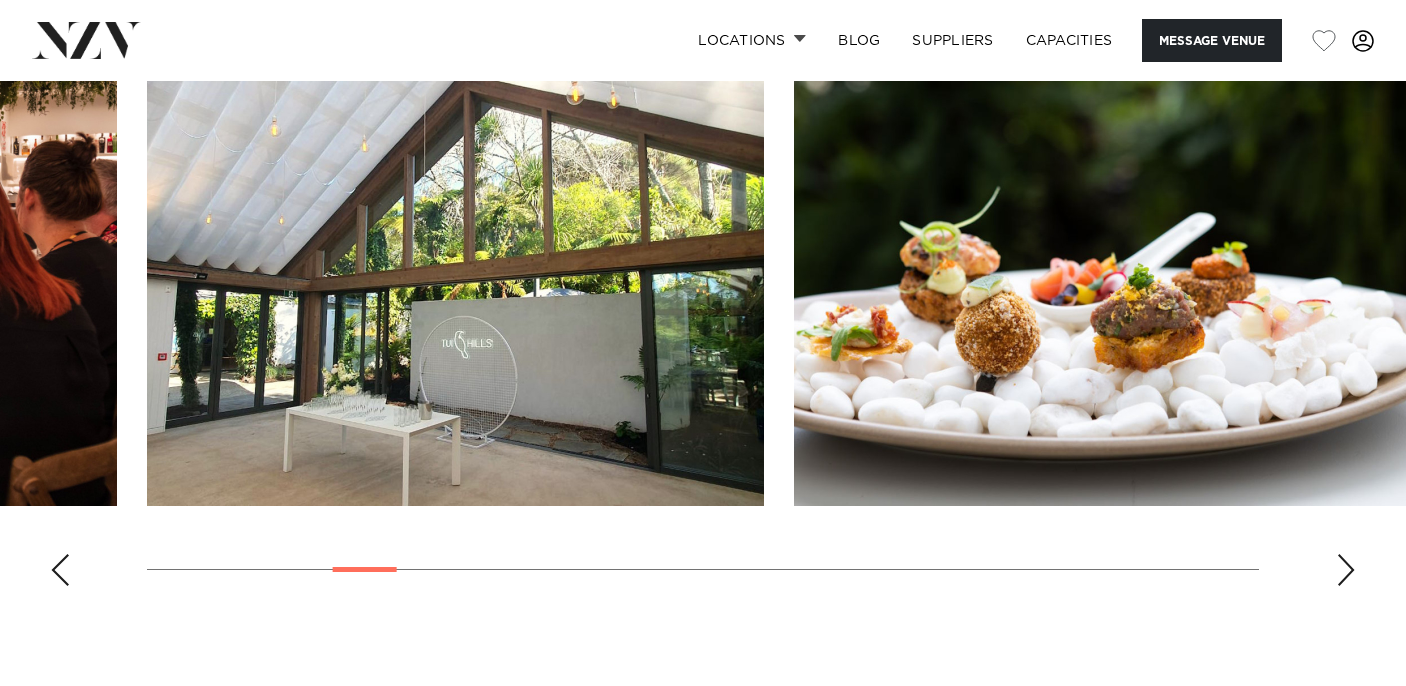 click at bounding box center (1346, 570) 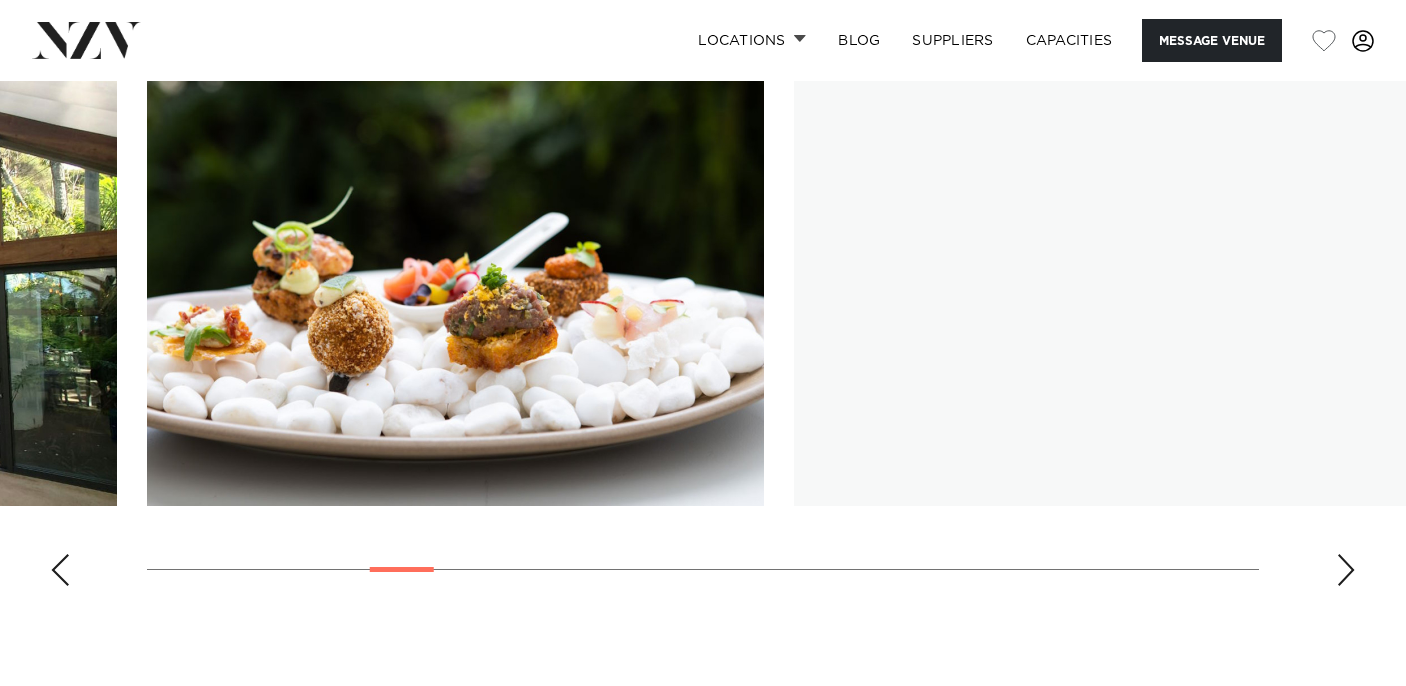 click at bounding box center [1346, 570] 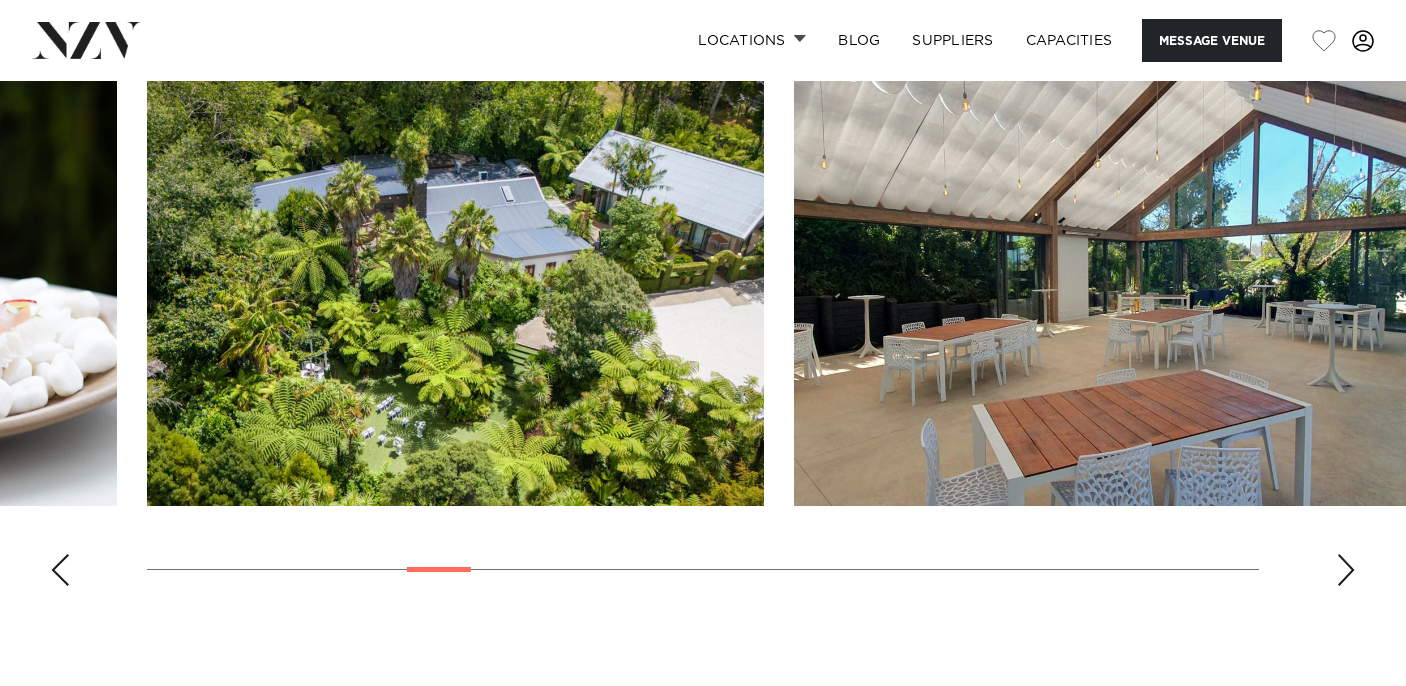 click at bounding box center [1346, 570] 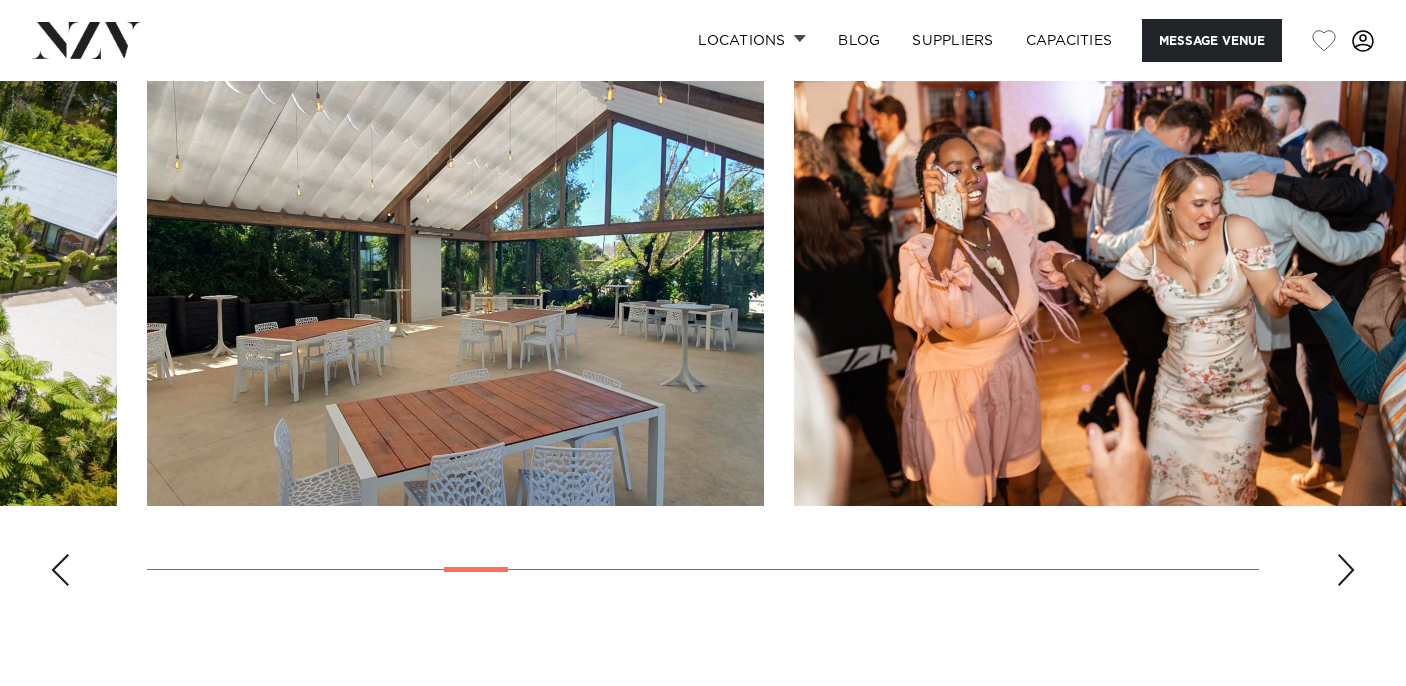 click at bounding box center [1346, 570] 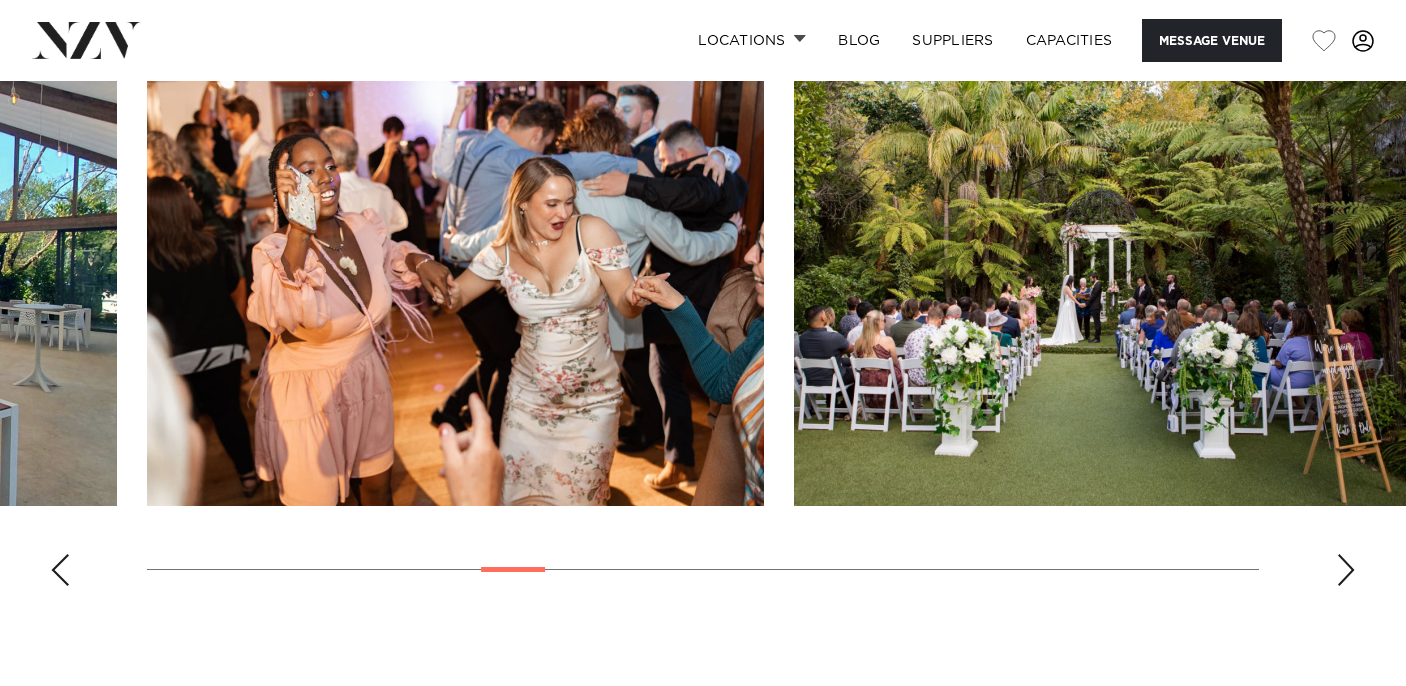 click at bounding box center (1346, 570) 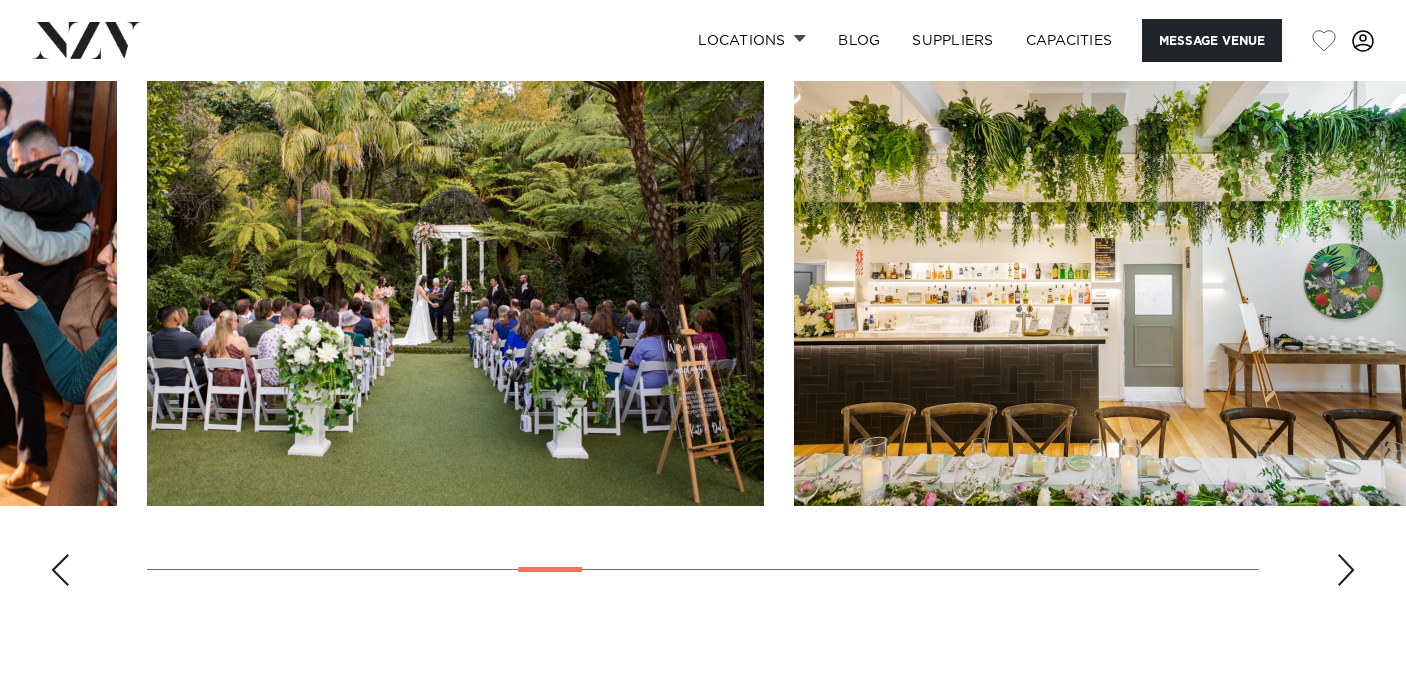 click at bounding box center [1346, 570] 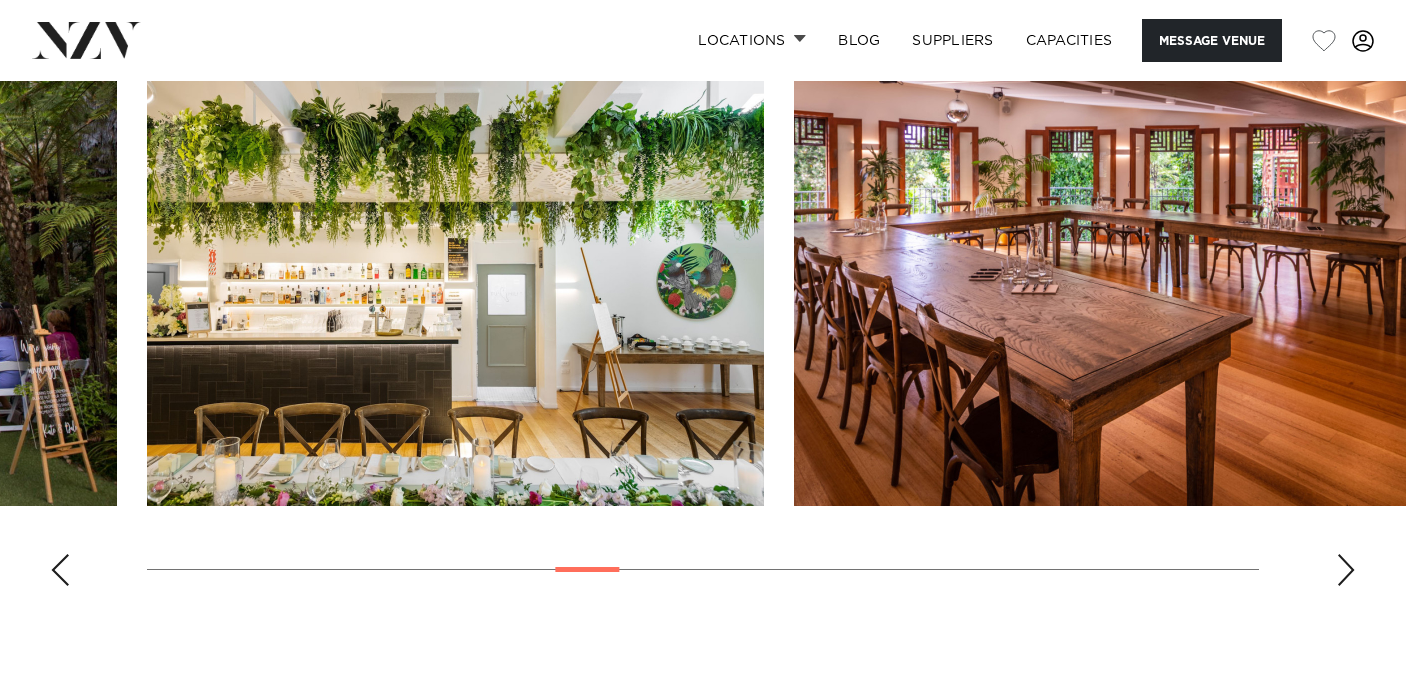 click at bounding box center [1346, 570] 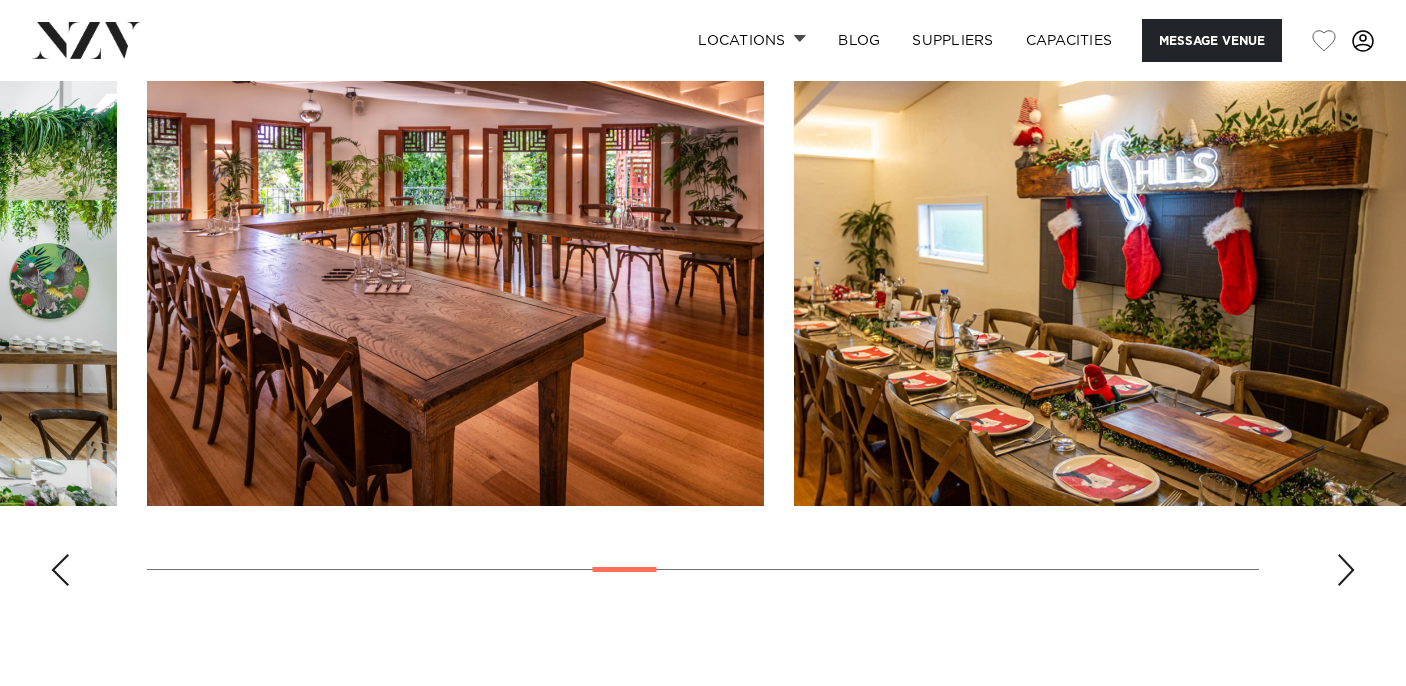 click at bounding box center (1346, 570) 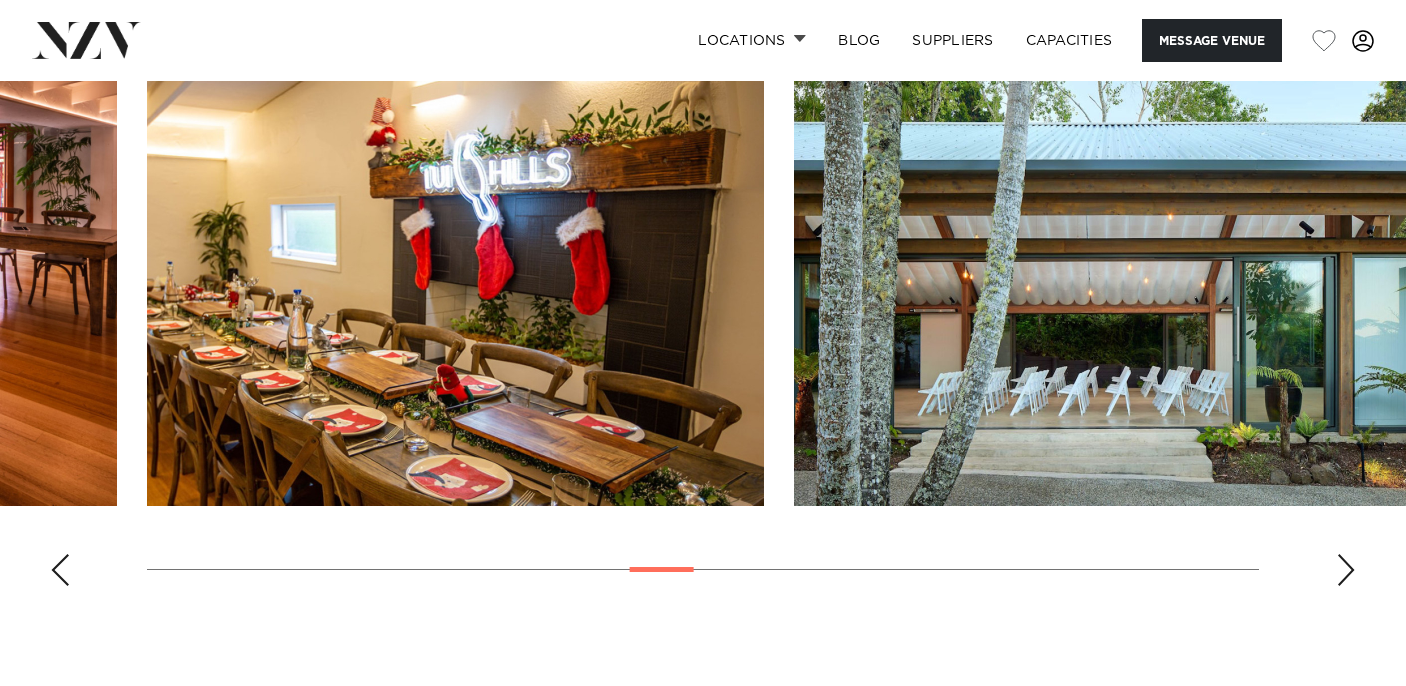 click at bounding box center (1346, 570) 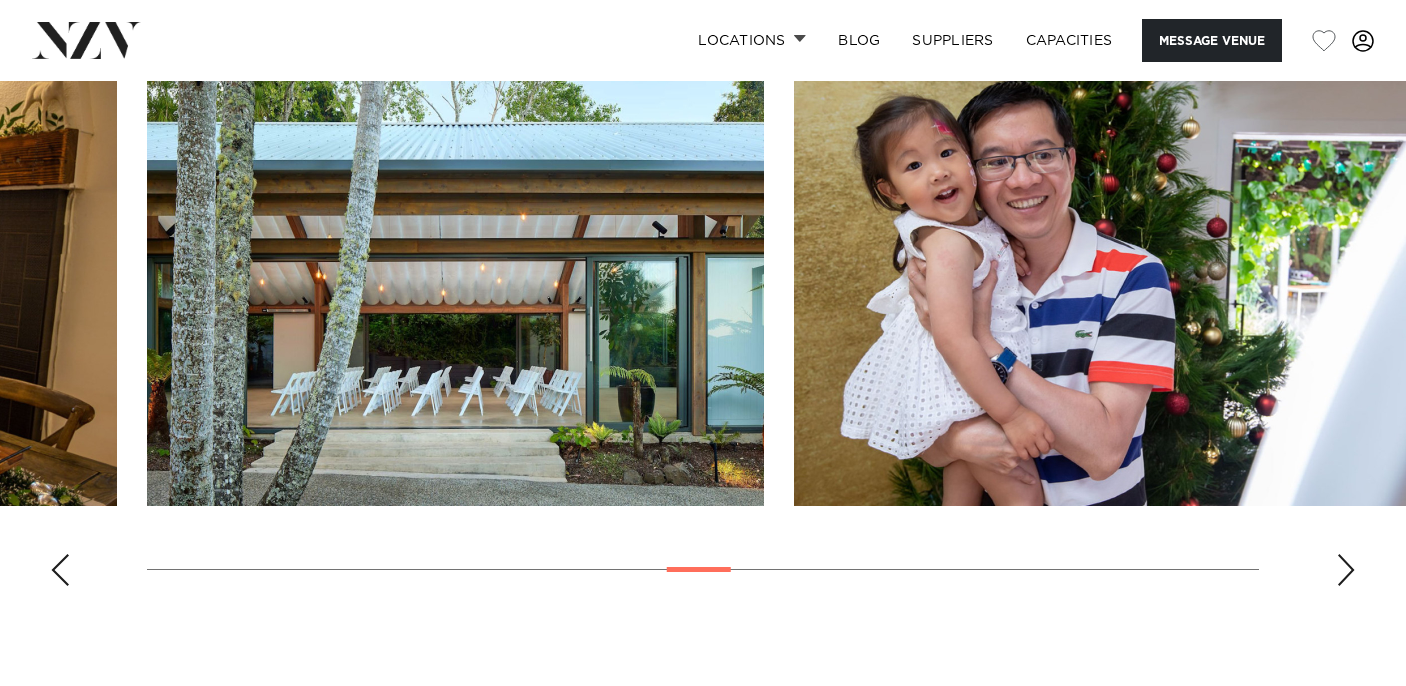 click at bounding box center (1346, 570) 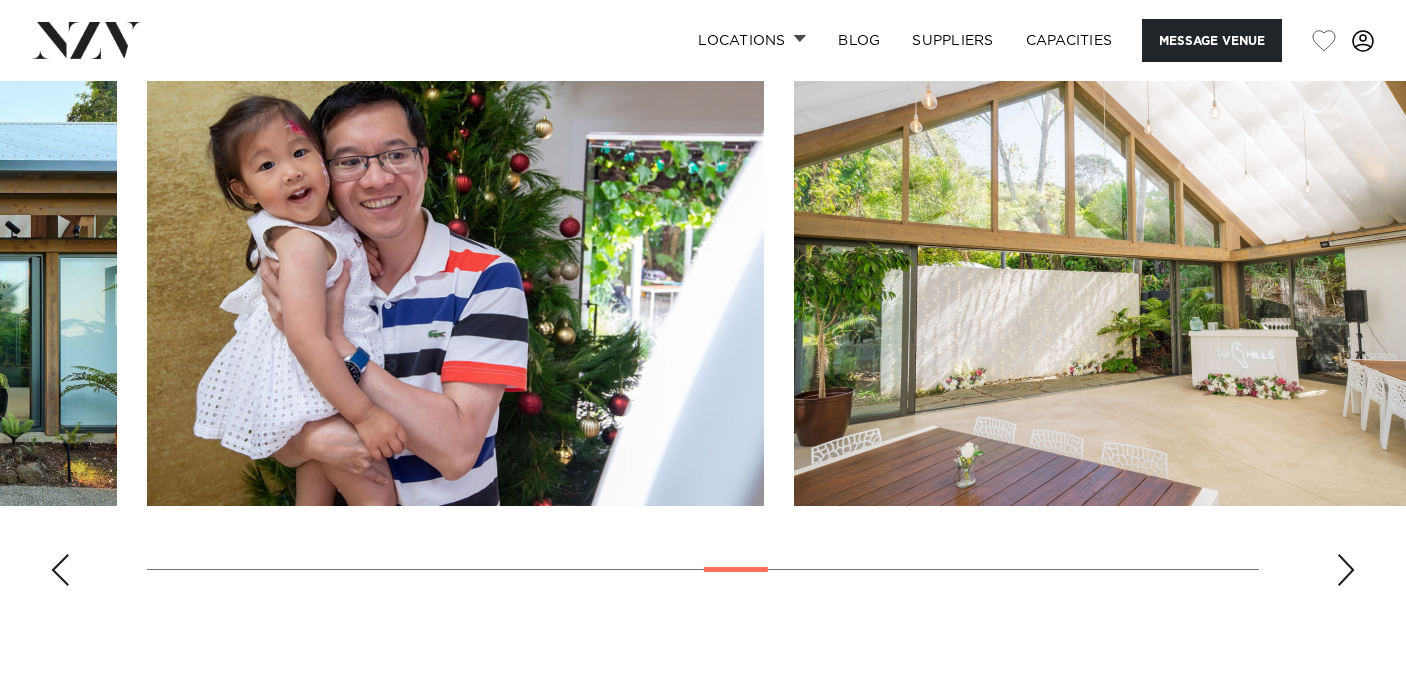 click at bounding box center [1346, 570] 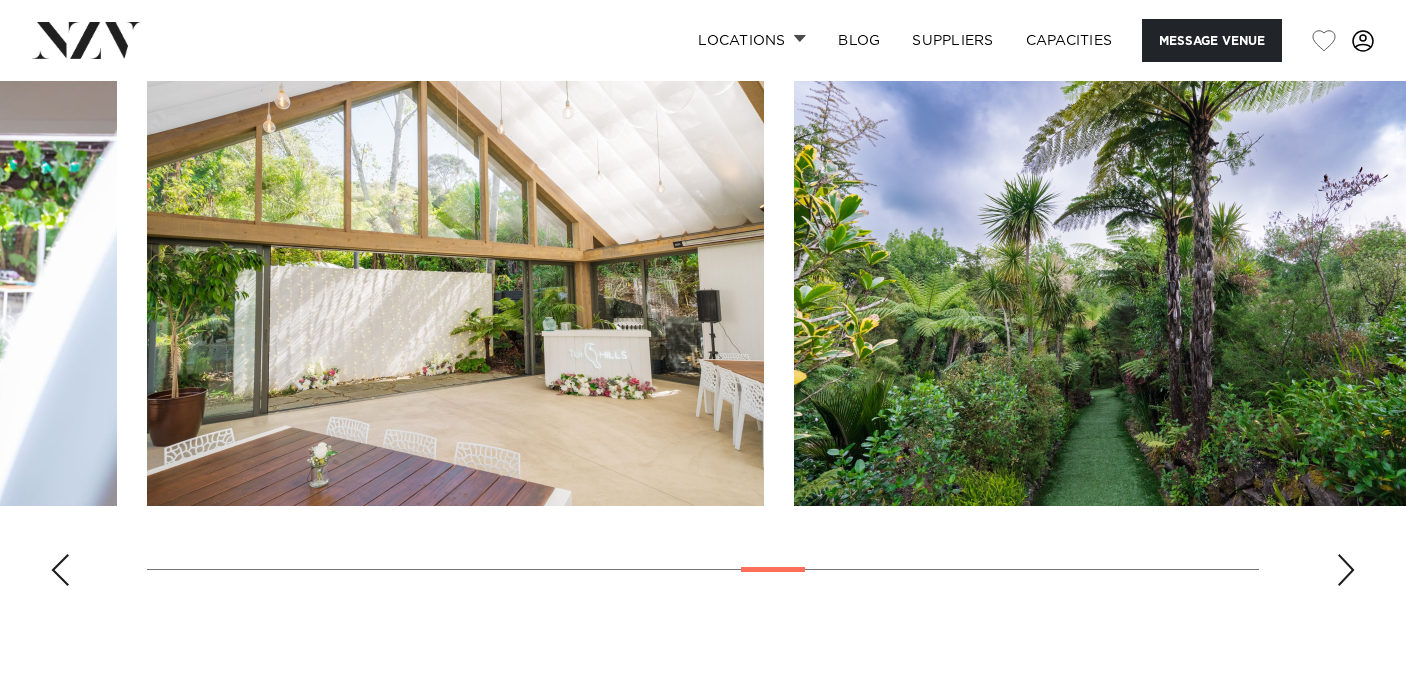 click at bounding box center (1346, 570) 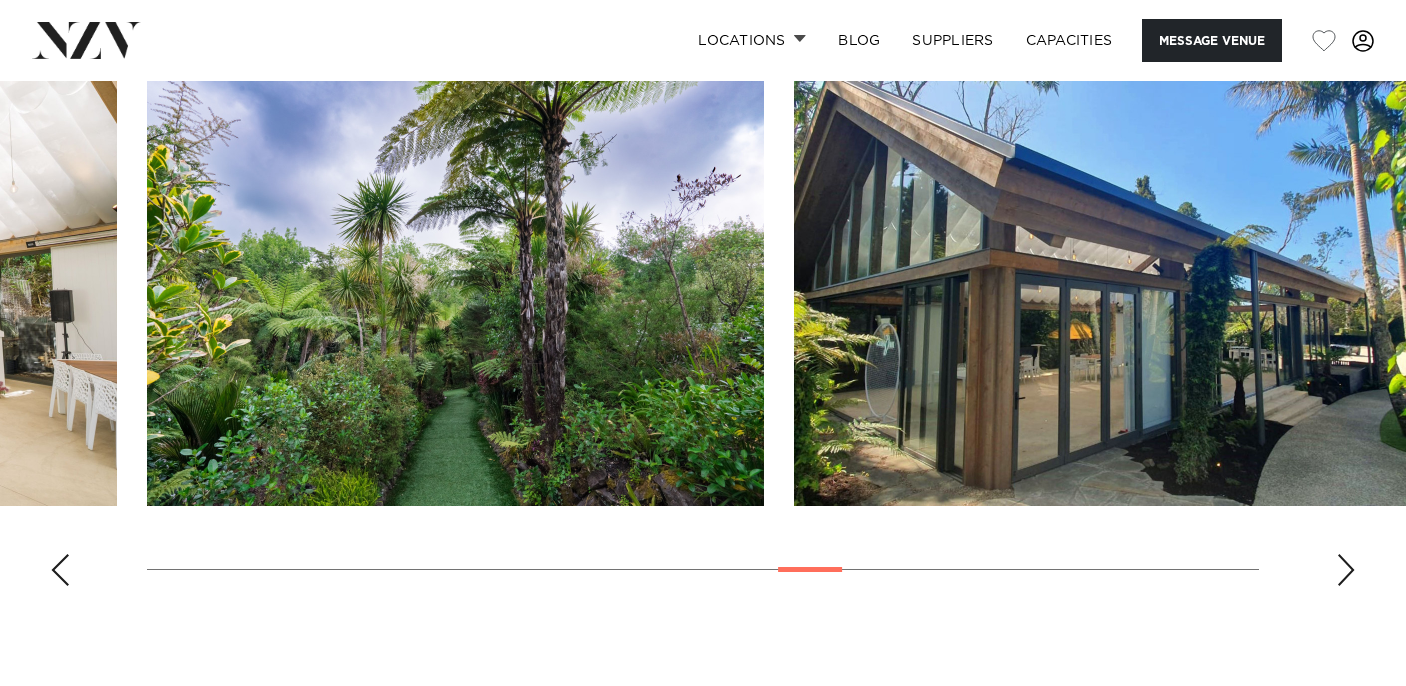 click at bounding box center (1346, 570) 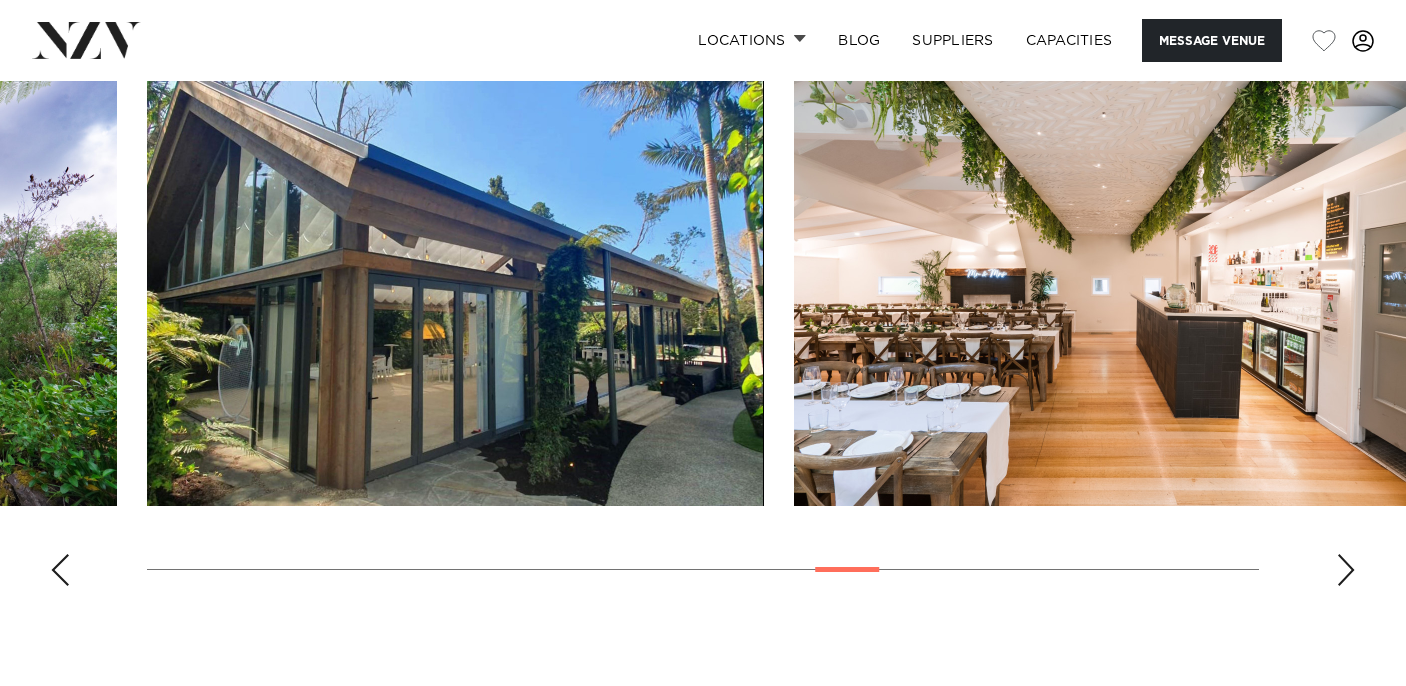 click at bounding box center [1346, 570] 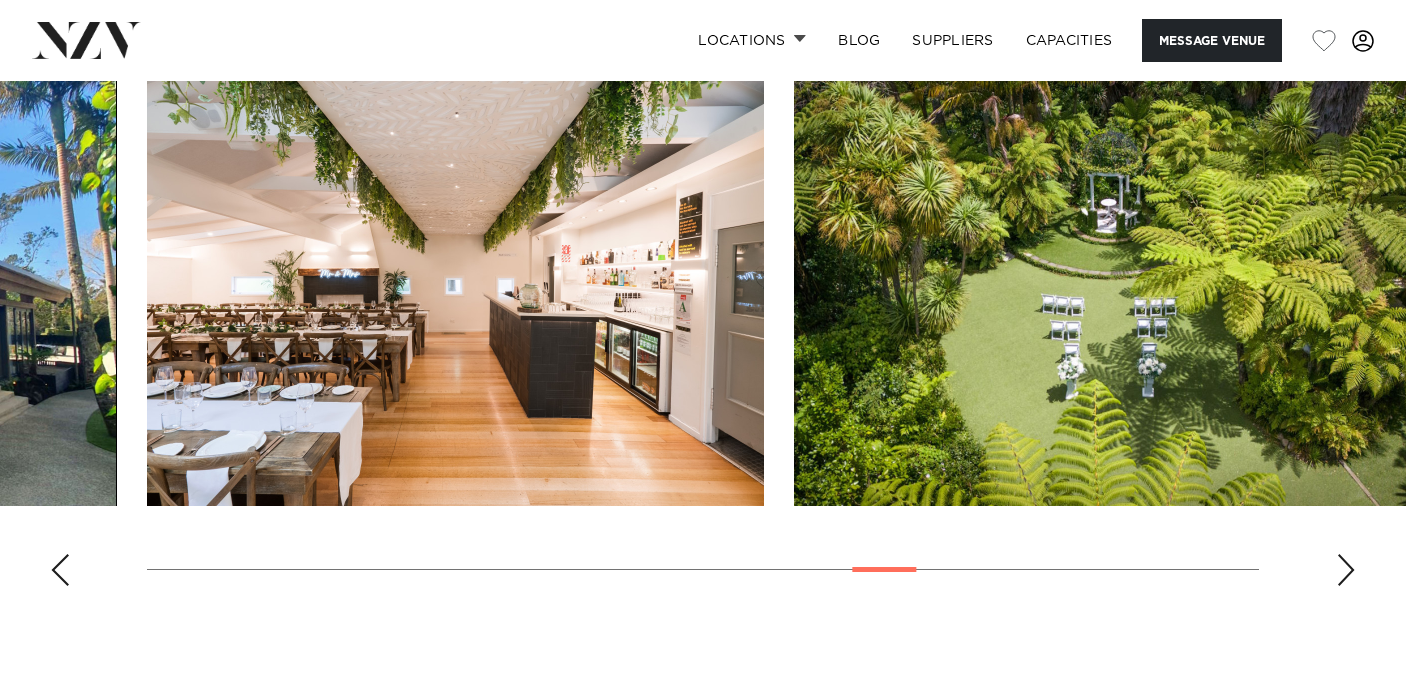 click at bounding box center [1346, 570] 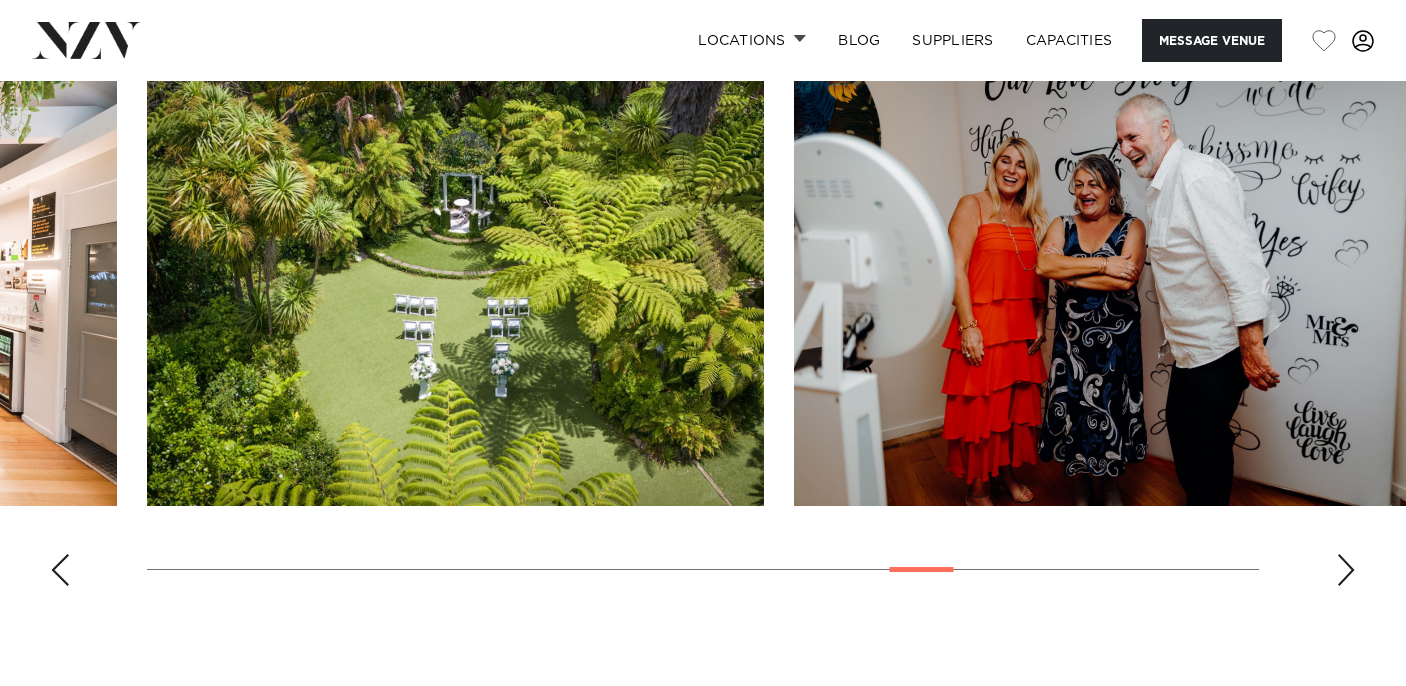 click at bounding box center [1346, 570] 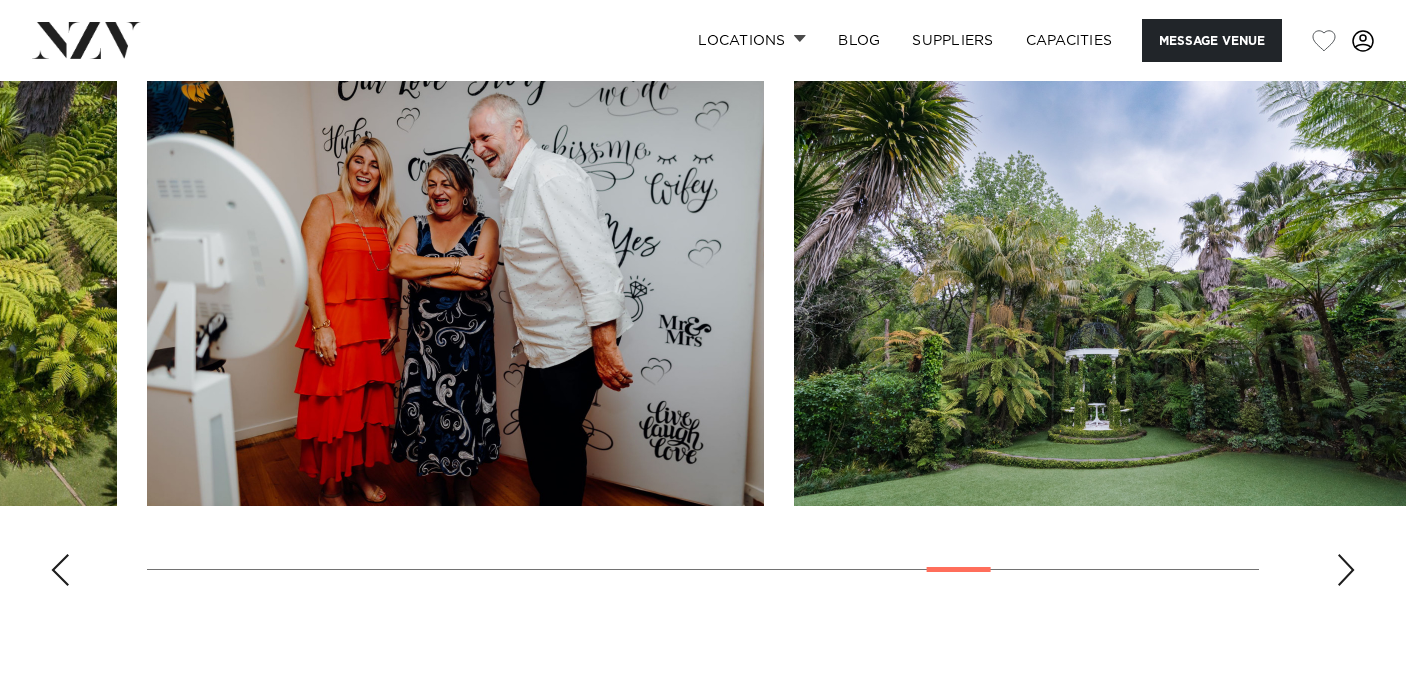click at bounding box center (703, 327) 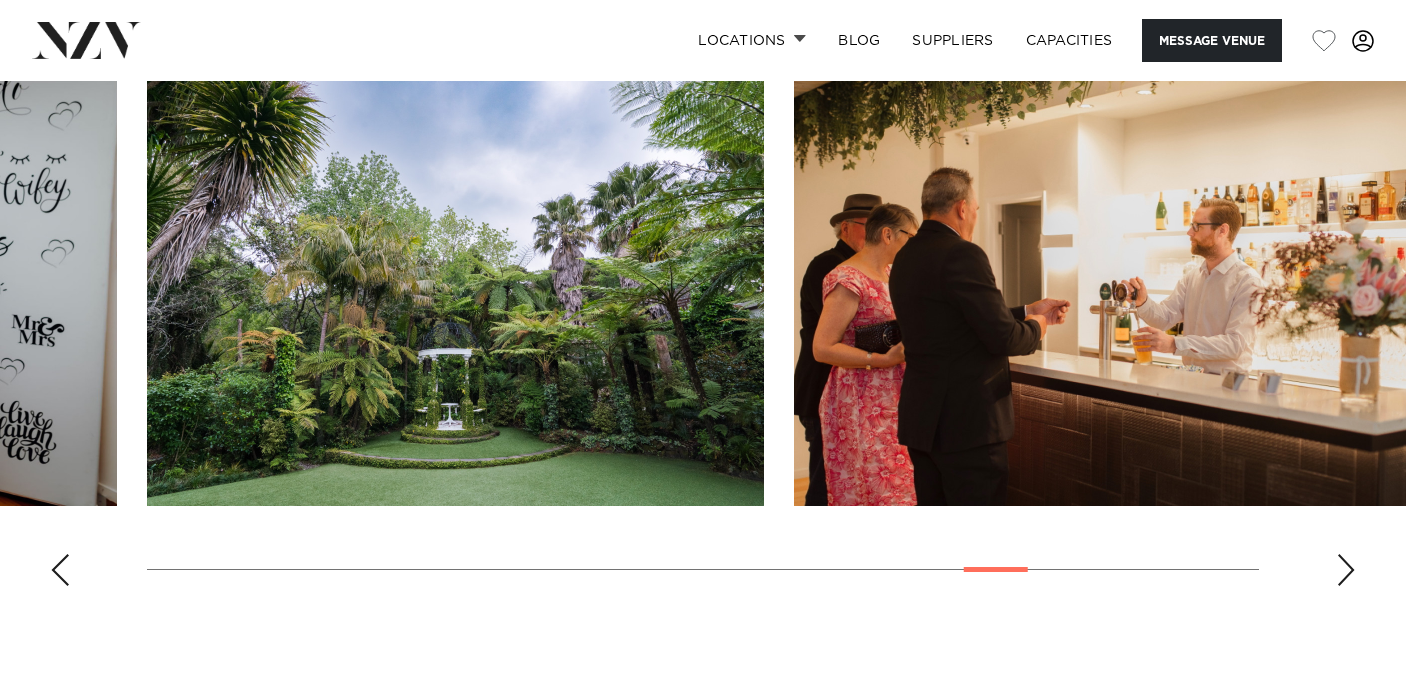 click at bounding box center [1346, 570] 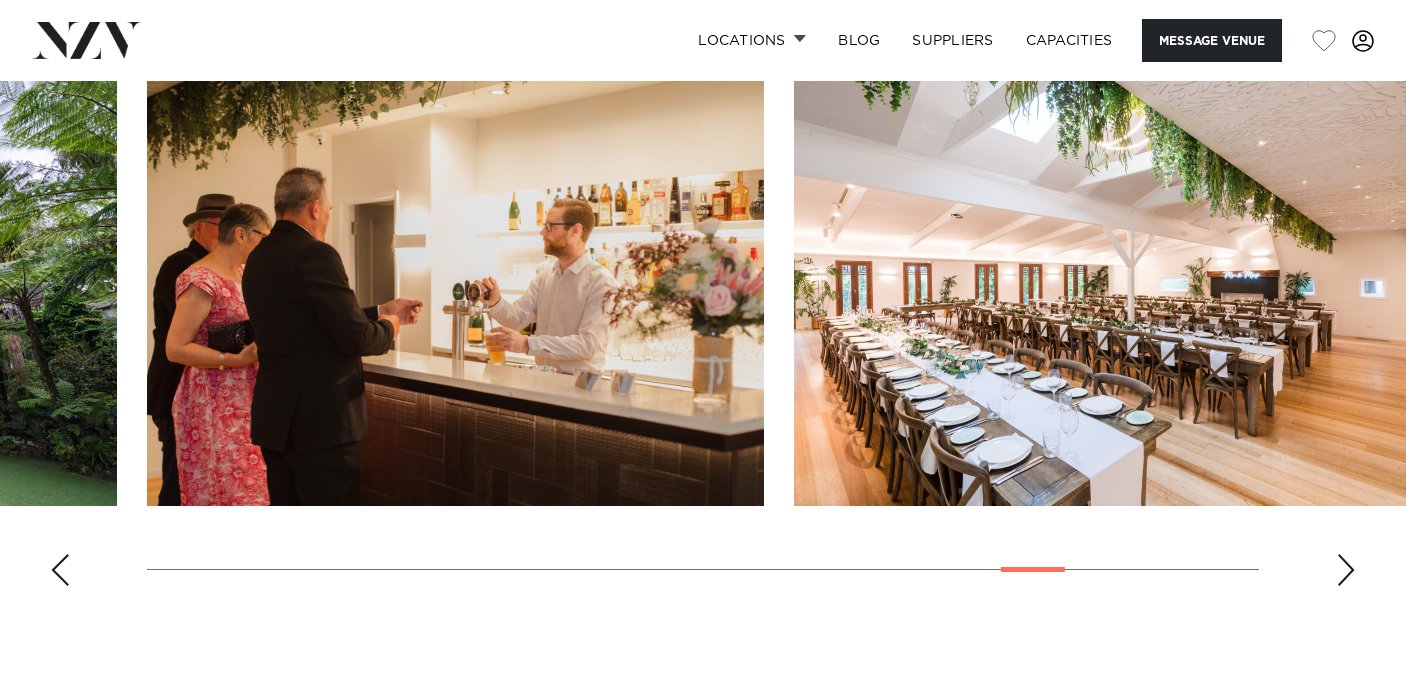 click at bounding box center [1346, 570] 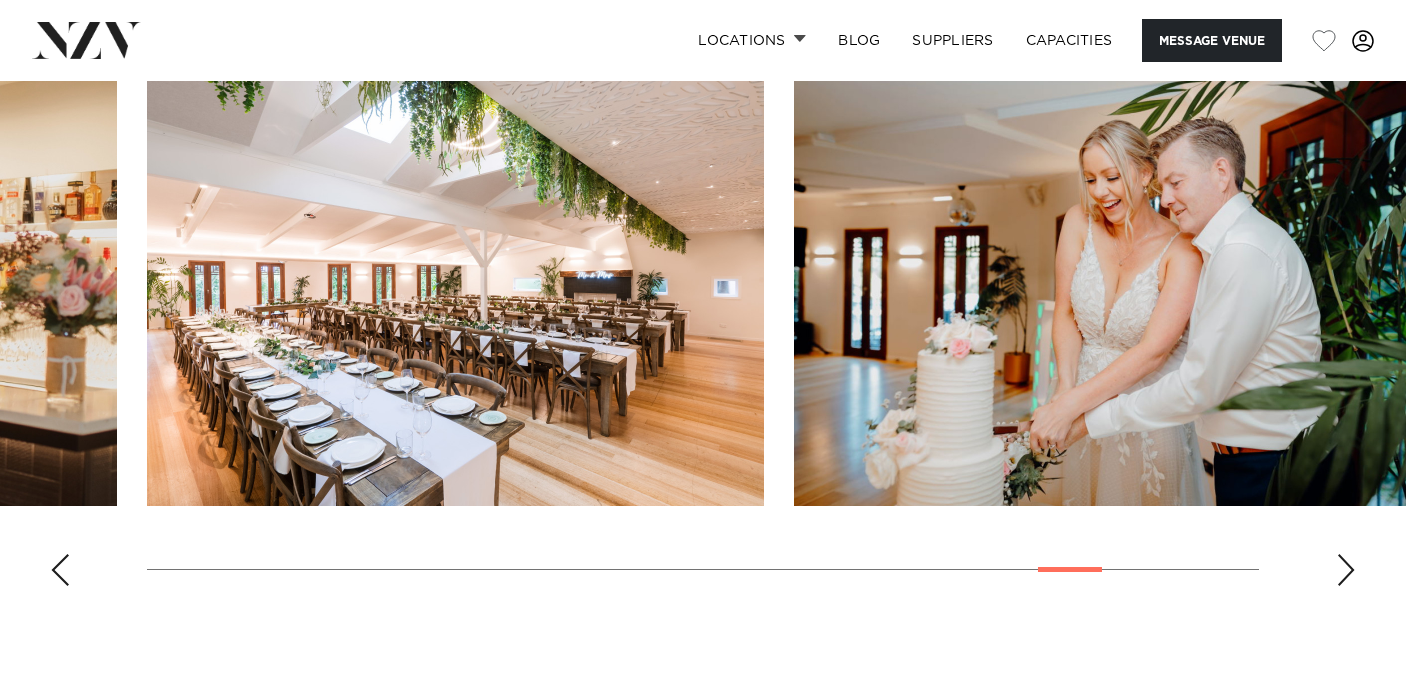 click at bounding box center (1346, 570) 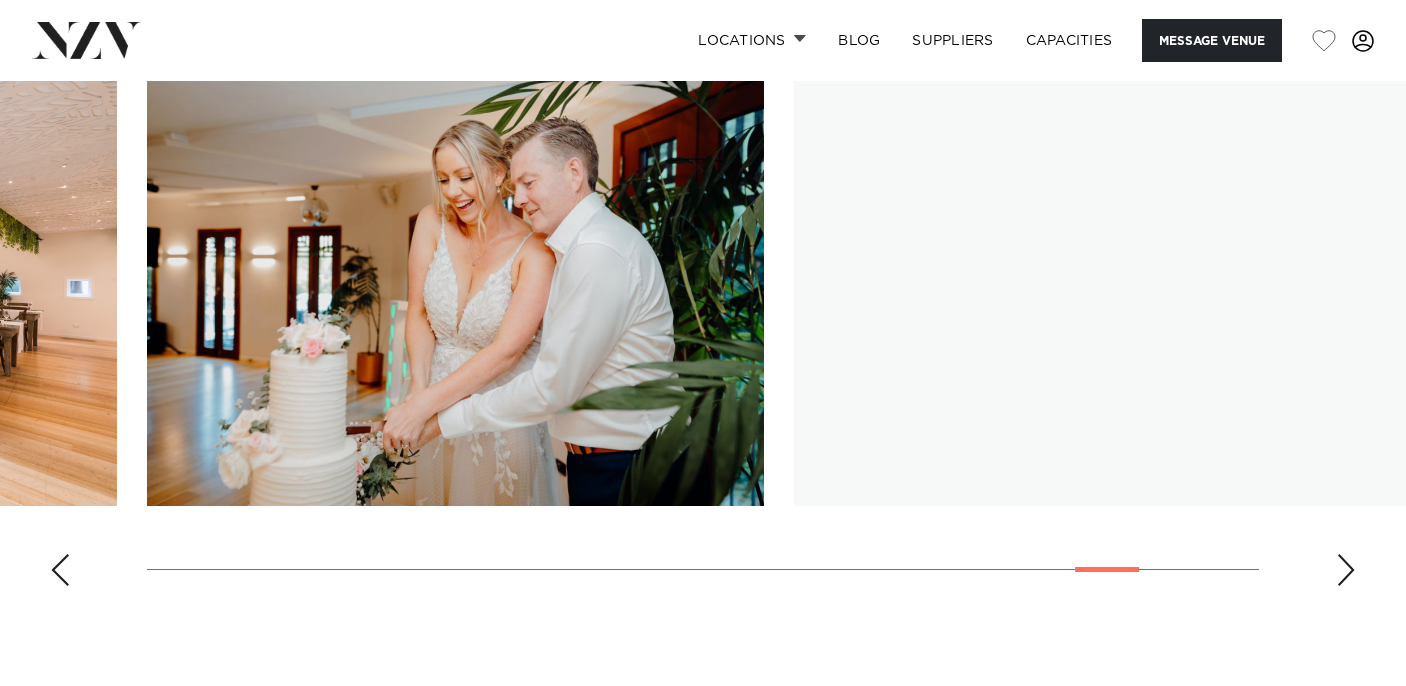 click at bounding box center (1346, 570) 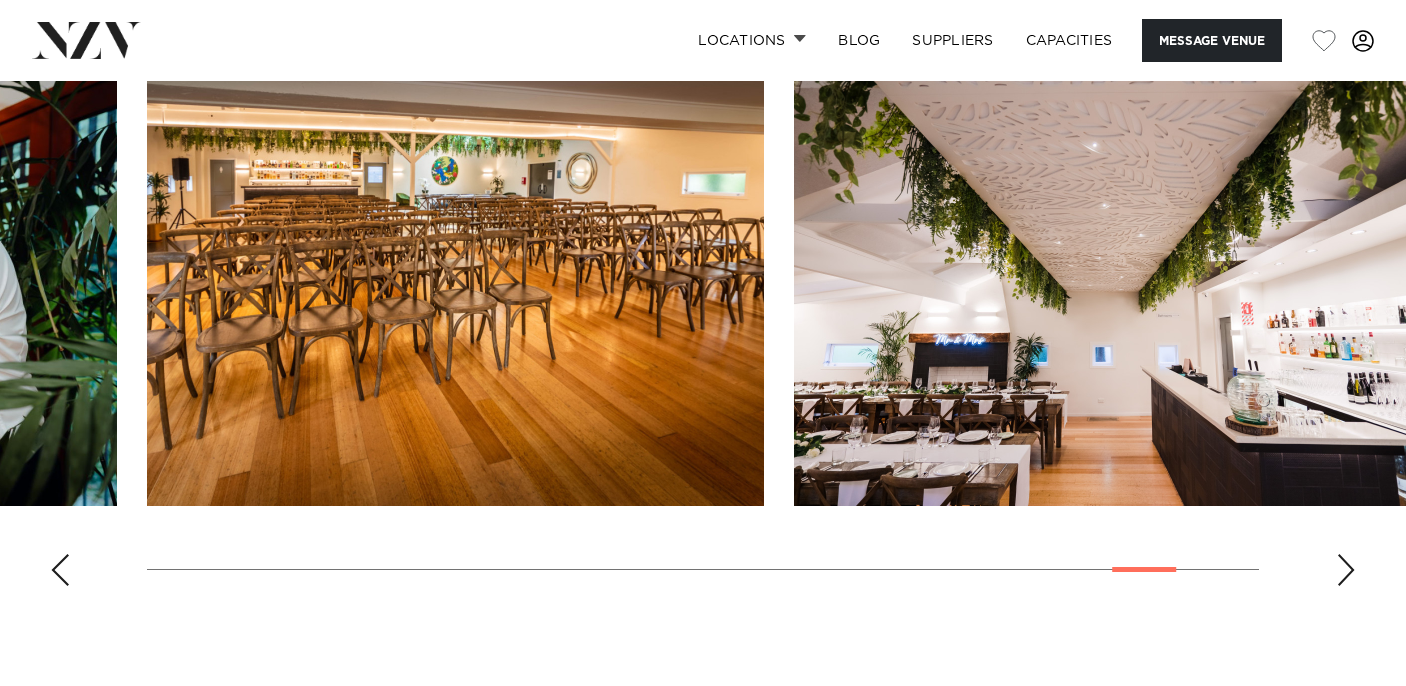click at bounding box center (1346, 570) 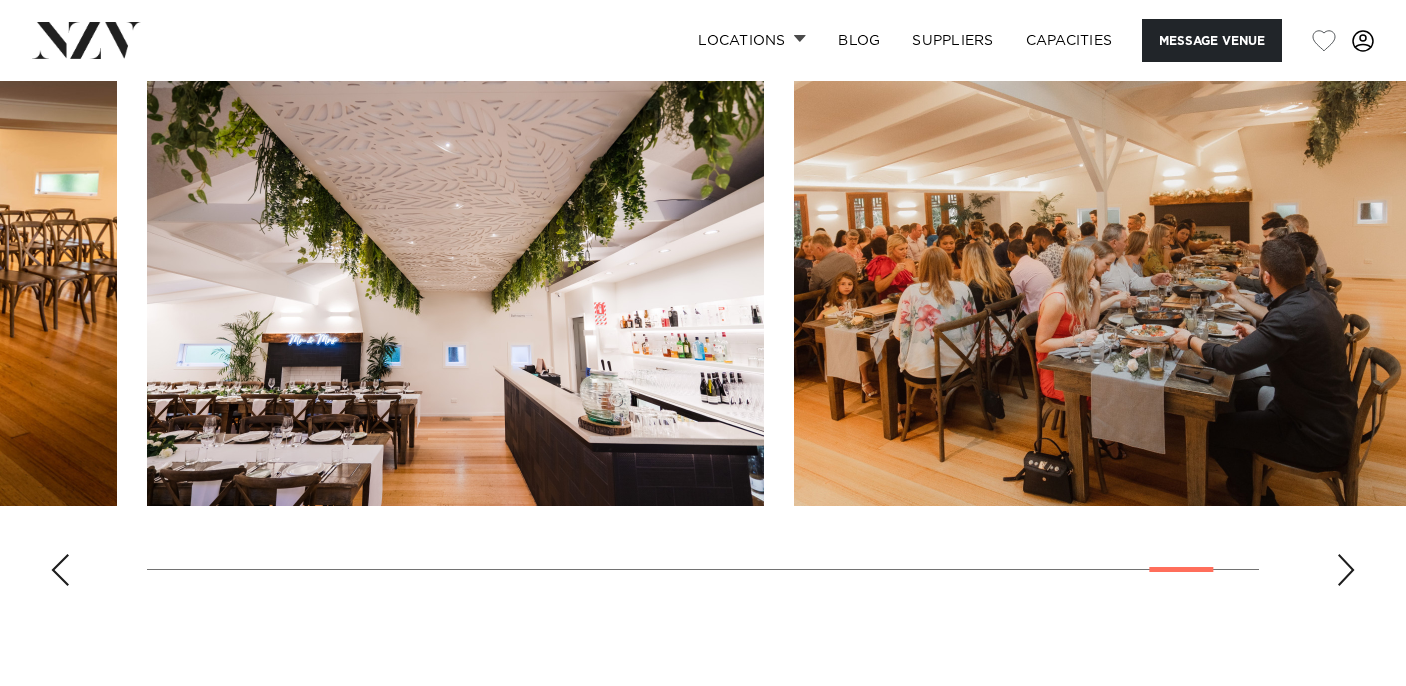 click at bounding box center [1346, 570] 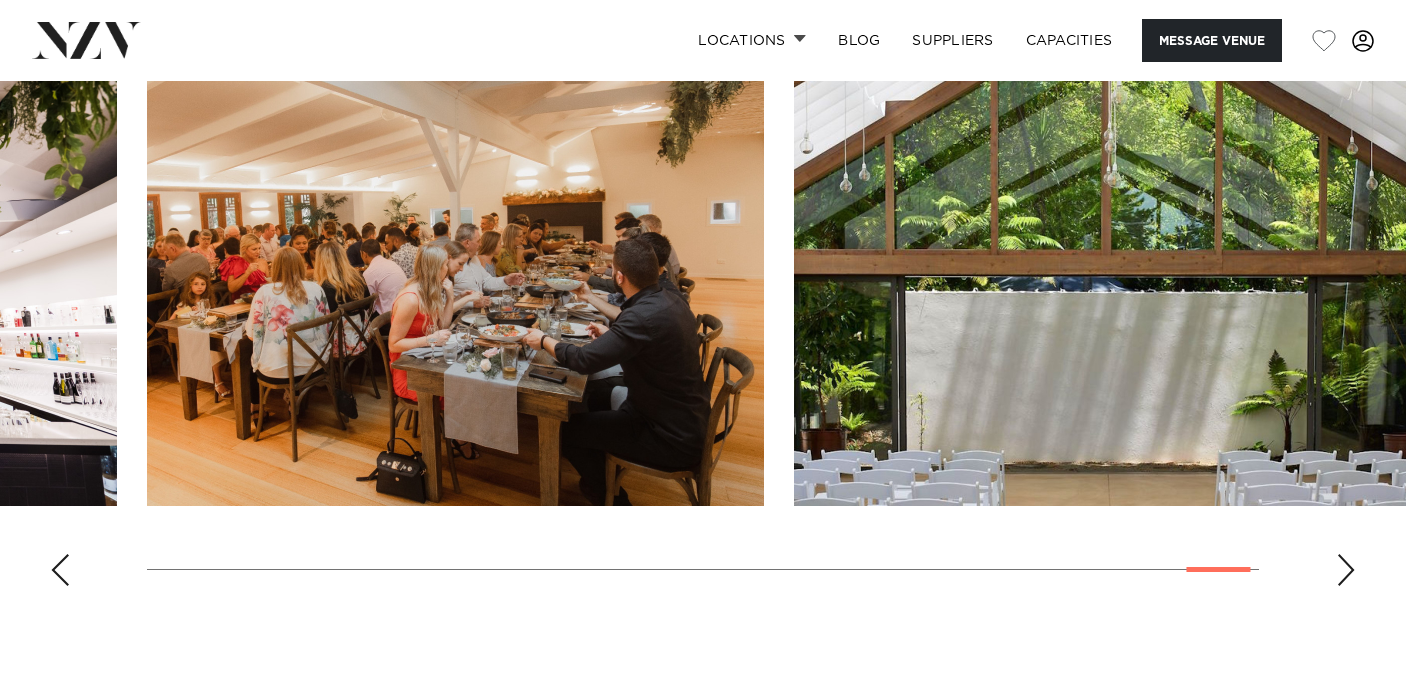 click at bounding box center [1346, 570] 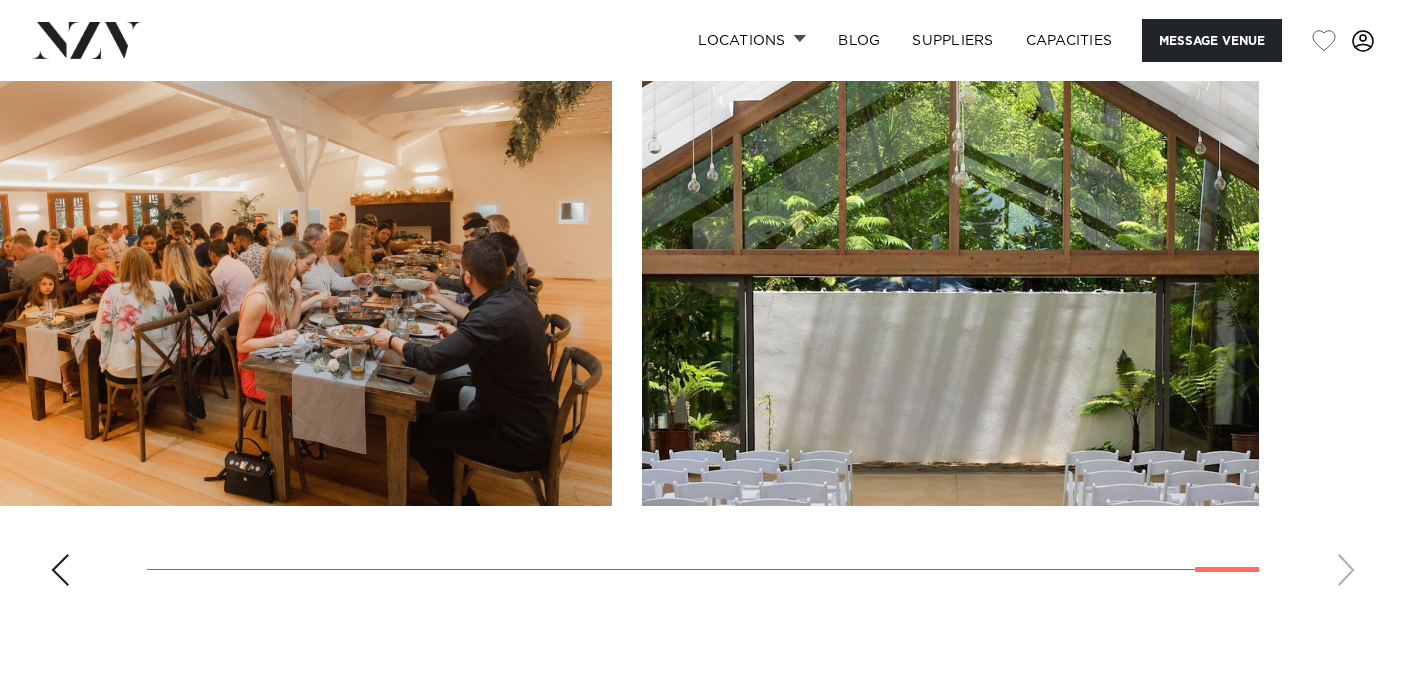 click at bounding box center (703, 327) 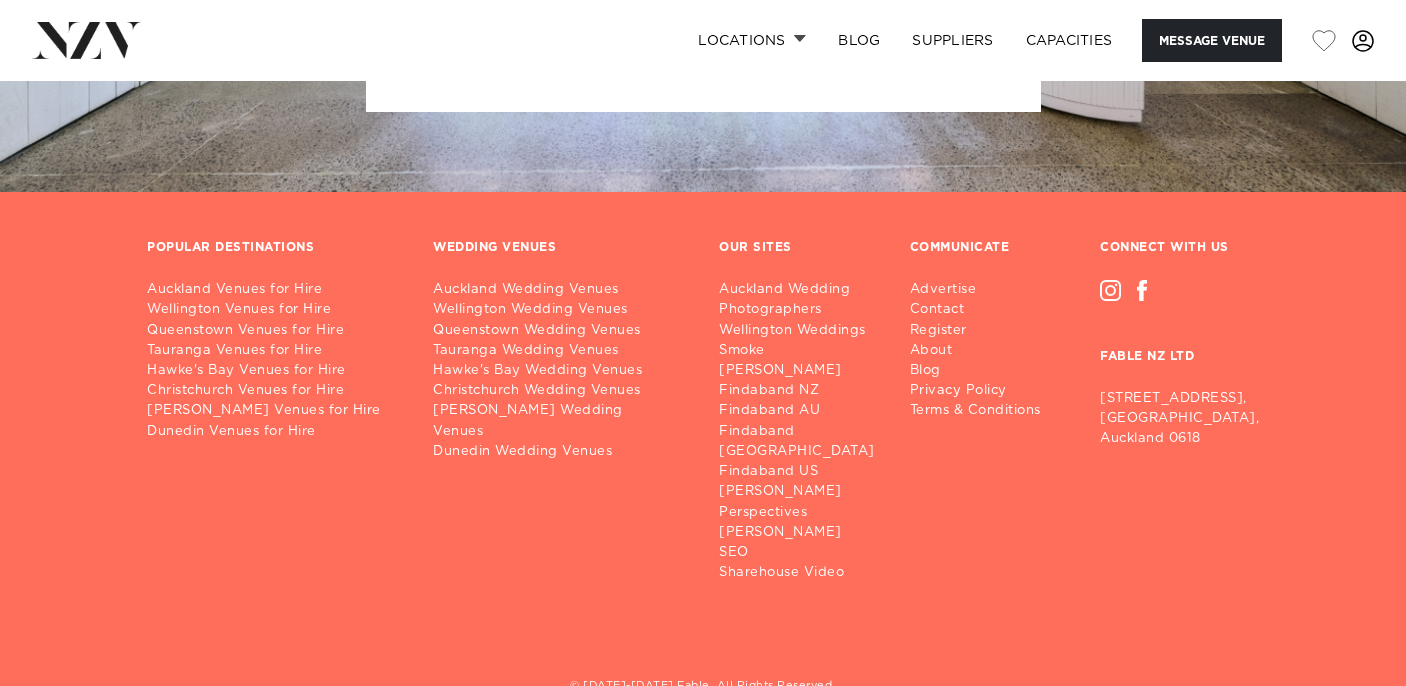 scroll, scrollTop: 6864, scrollLeft: 0, axis: vertical 